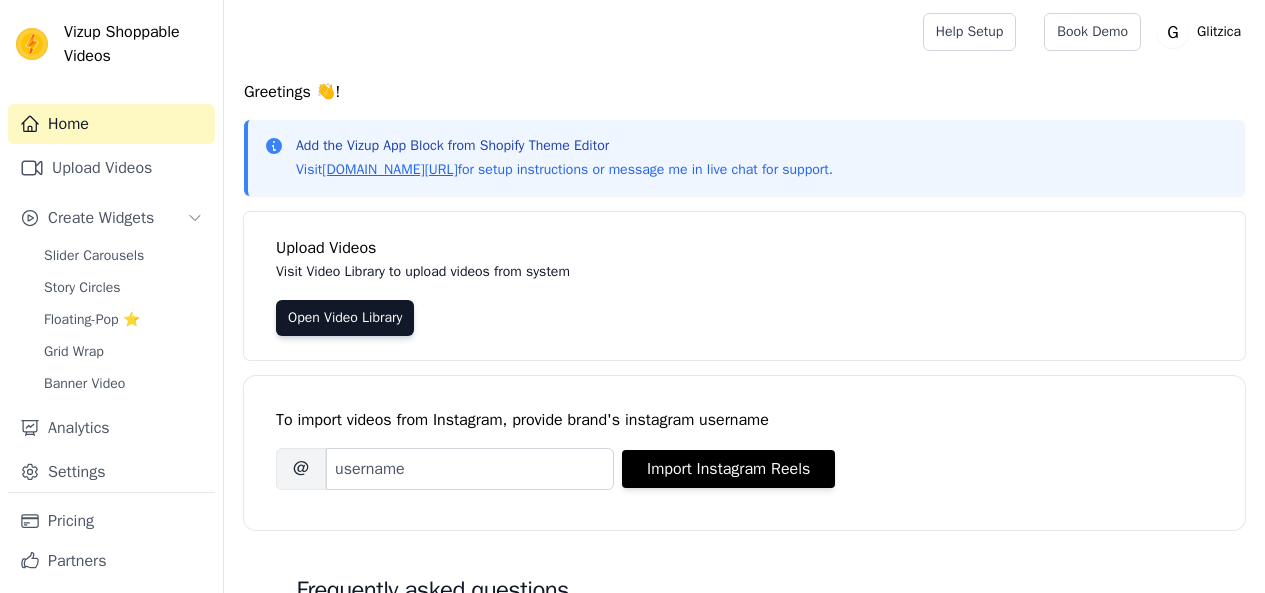 scroll, scrollTop: 0, scrollLeft: 0, axis: both 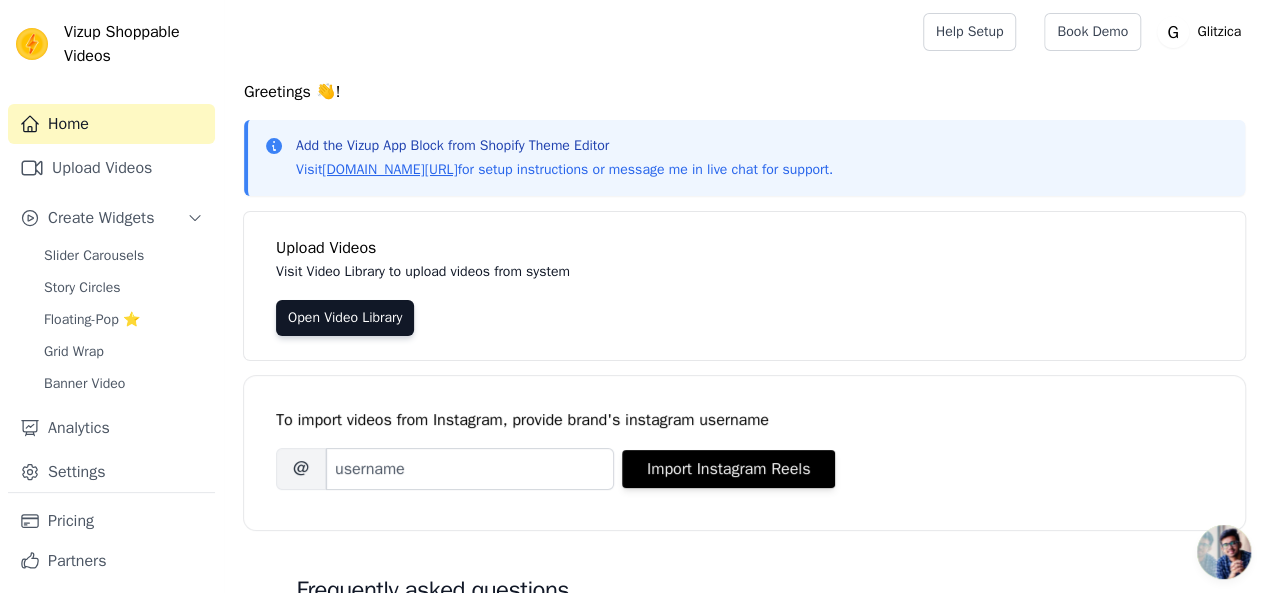 click on "Greetings 👋!     Add the Vizup App Block from Shopify Theme Editor   Visit  vizupcommerce.com/docs  for setup instructions or message me in live chat for support.   Upload Videos   Visit Video Library to upload videos from system   Open Video Library   To import videos from Instagram, provide brand's instagram username   Brand's Instagram Username   @     Import Instagram Reels       Frequently asked questions   How to display product specific videos in product detail page?       Create one widget per product. Each widget to contain videos related to one product. From widget detail page, select which product pages should the widget be displayed.
Read More   How to show multiple Widgets on the same page?       In the input text box,  Widget Name (optional)  enter the name of the widget you want to show.   Read More   How to translate labels on buttons to local language?       To translate labels on button, visit Settings page   Read More   How to show Title text below video cards?" at bounding box center [744, 601] 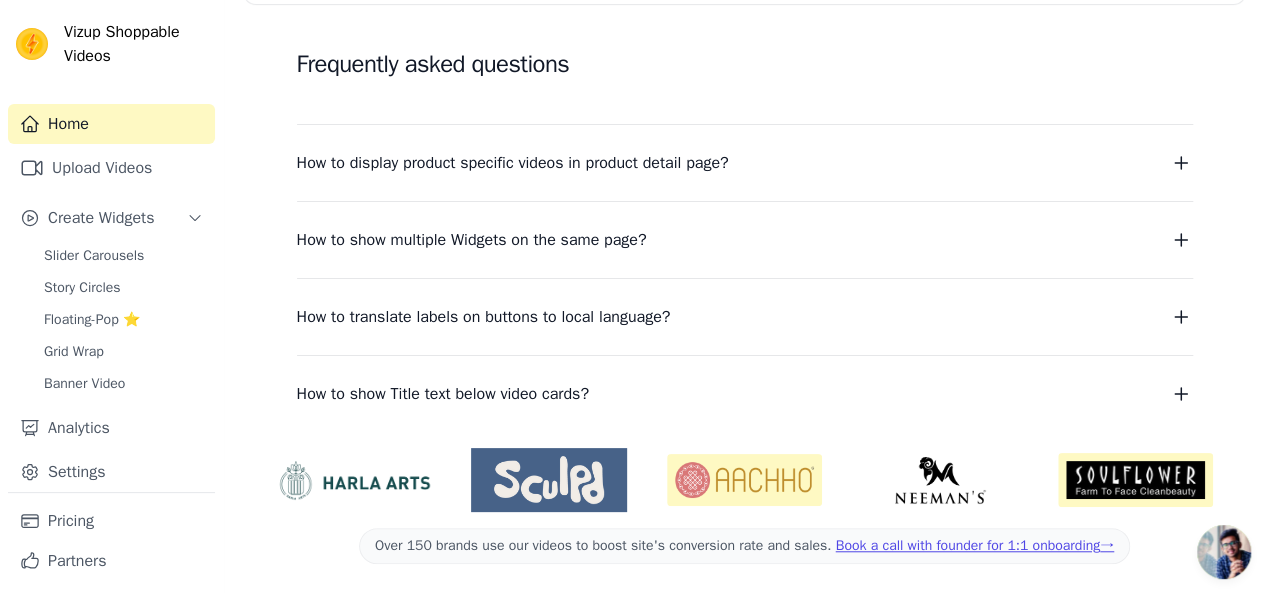 scroll, scrollTop: 0, scrollLeft: 0, axis: both 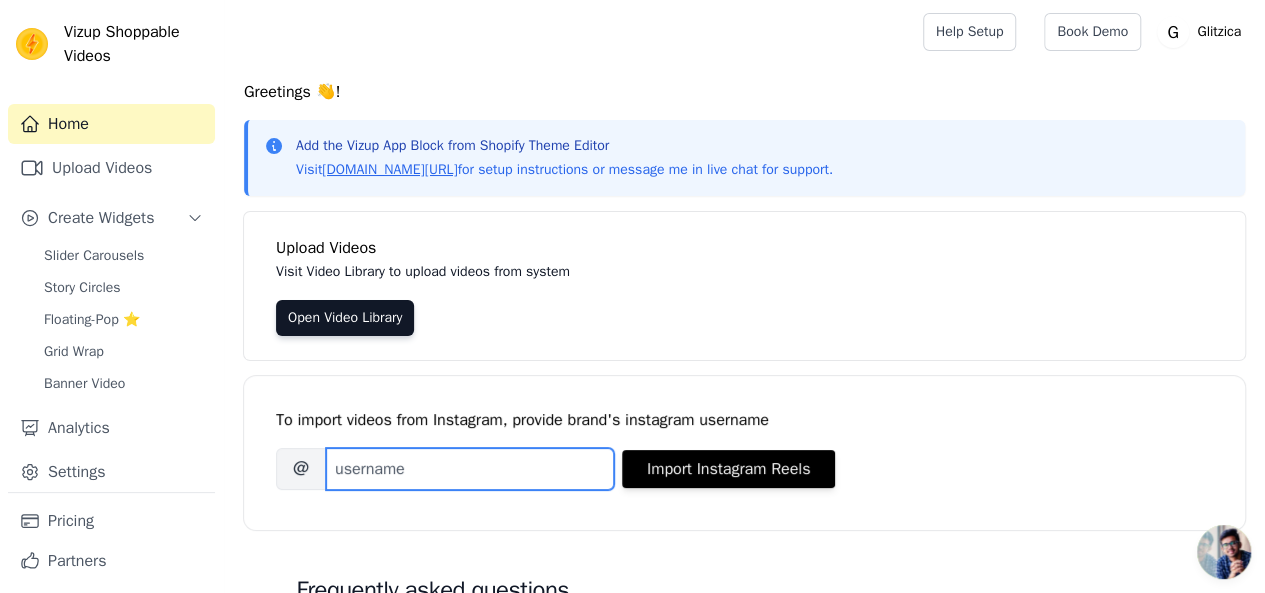 click on "Brand's Instagram Username" at bounding box center [470, 469] 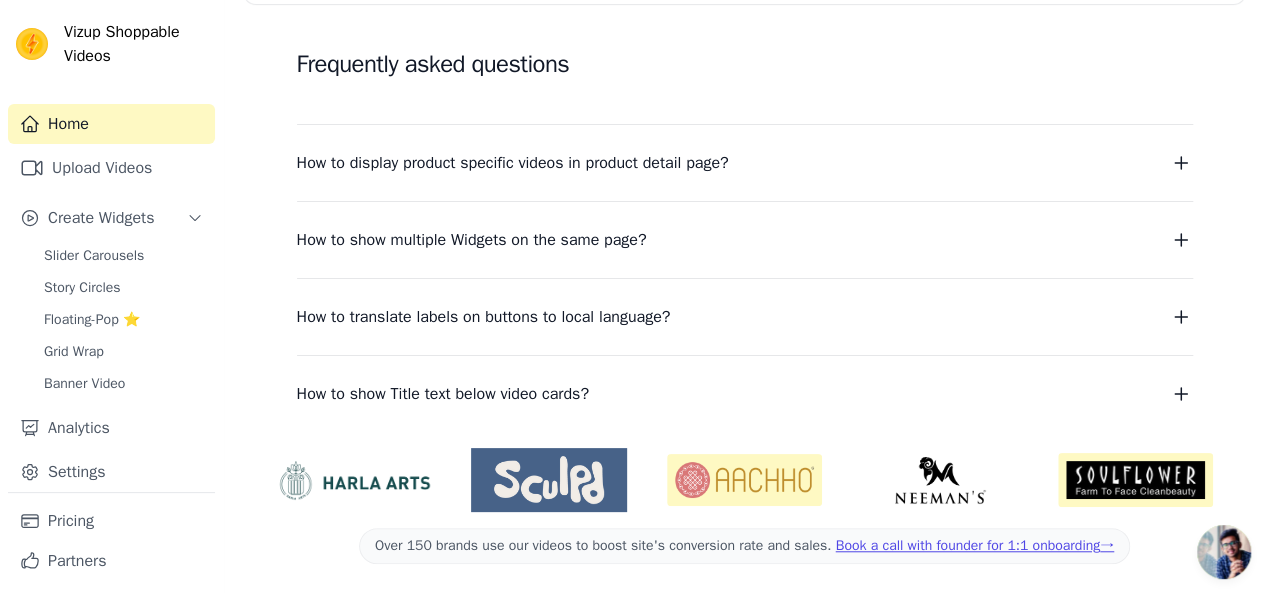 scroll, scrollTop: 0, scrollLeft: 0, axis: both 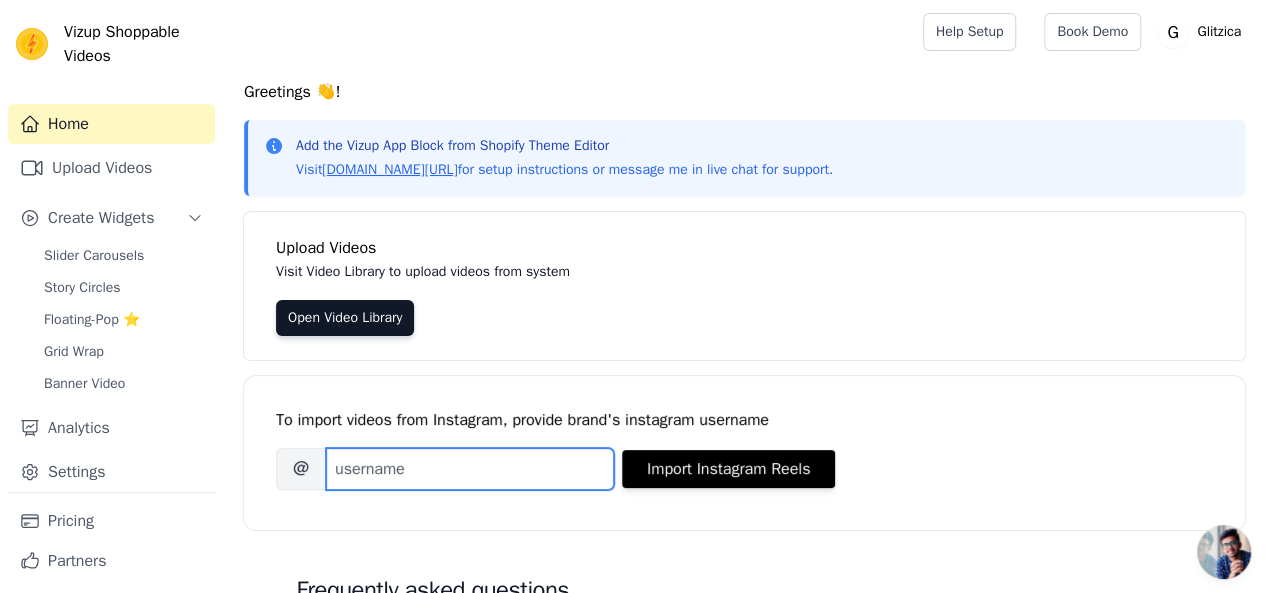 paste on "smitamlifestyle" 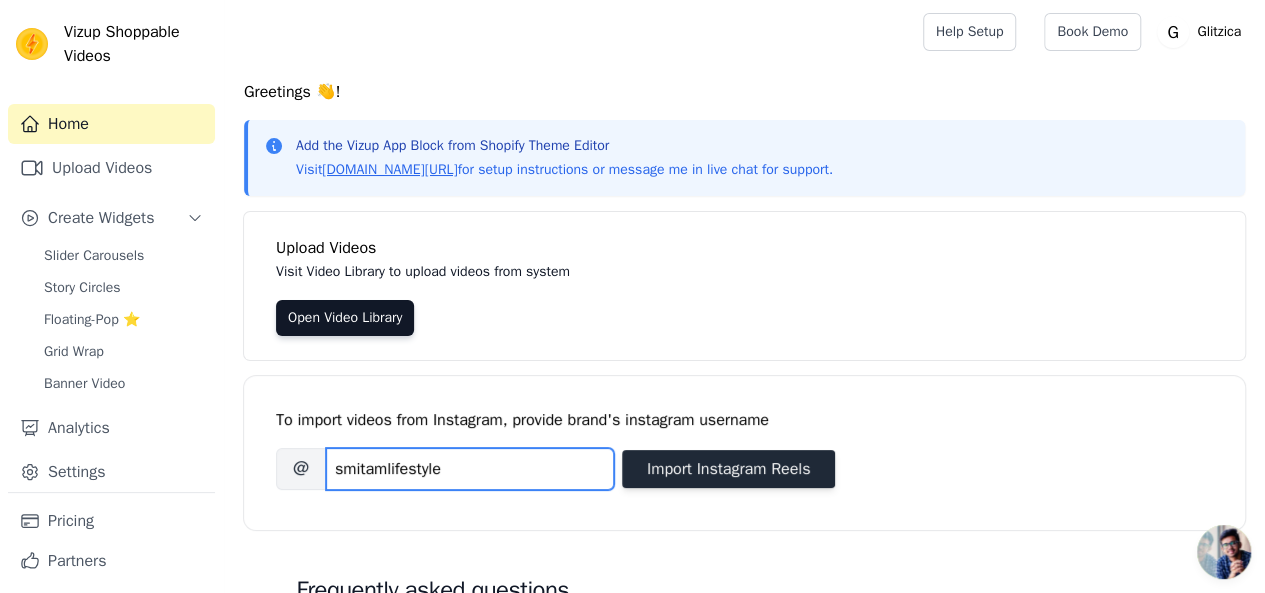 type on "smitamlifestyle" 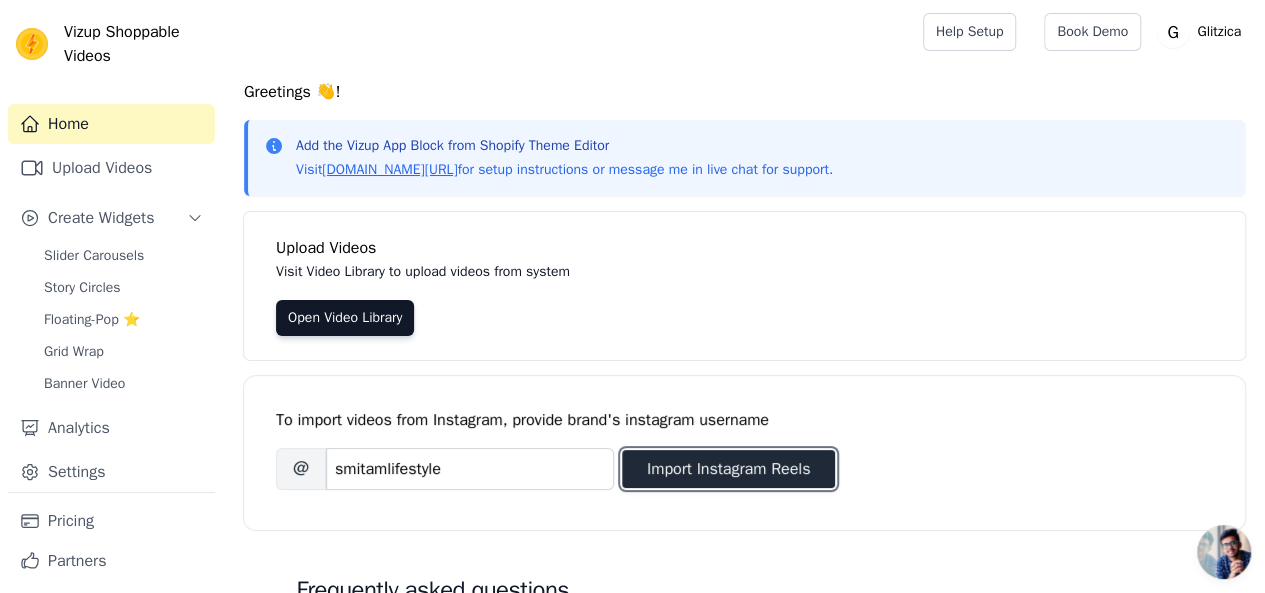 click on "Import Instagram Reels" at bounding box center (728, 469) 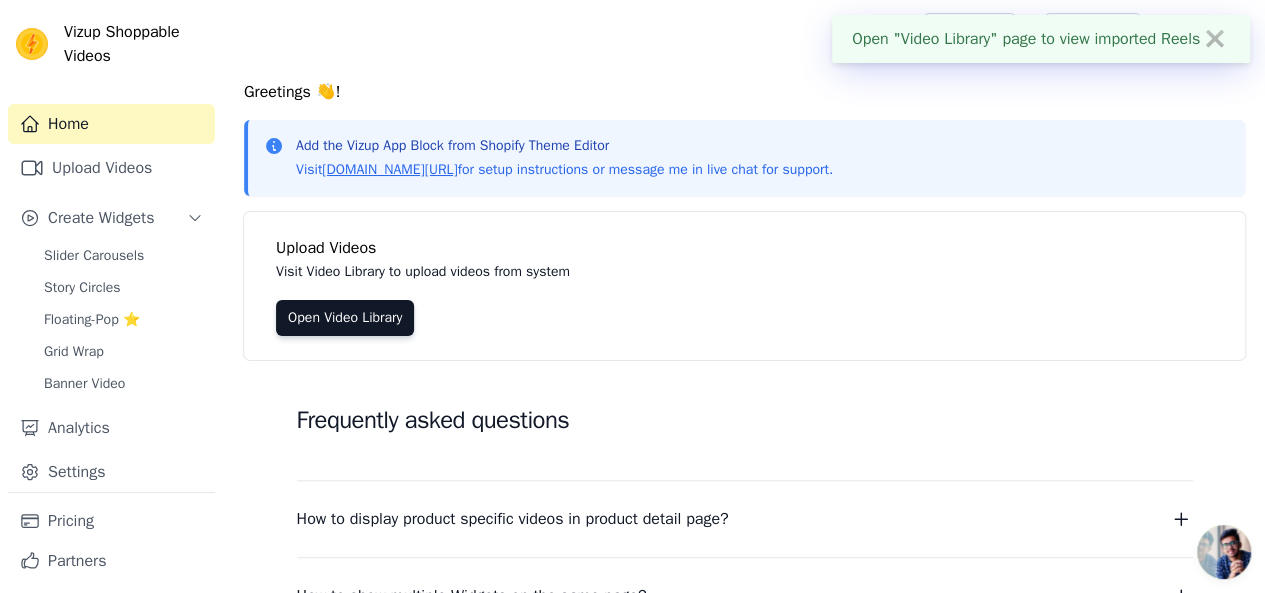 scroll, scrollTop: 357, scrollLeft: 0, axis: vertical 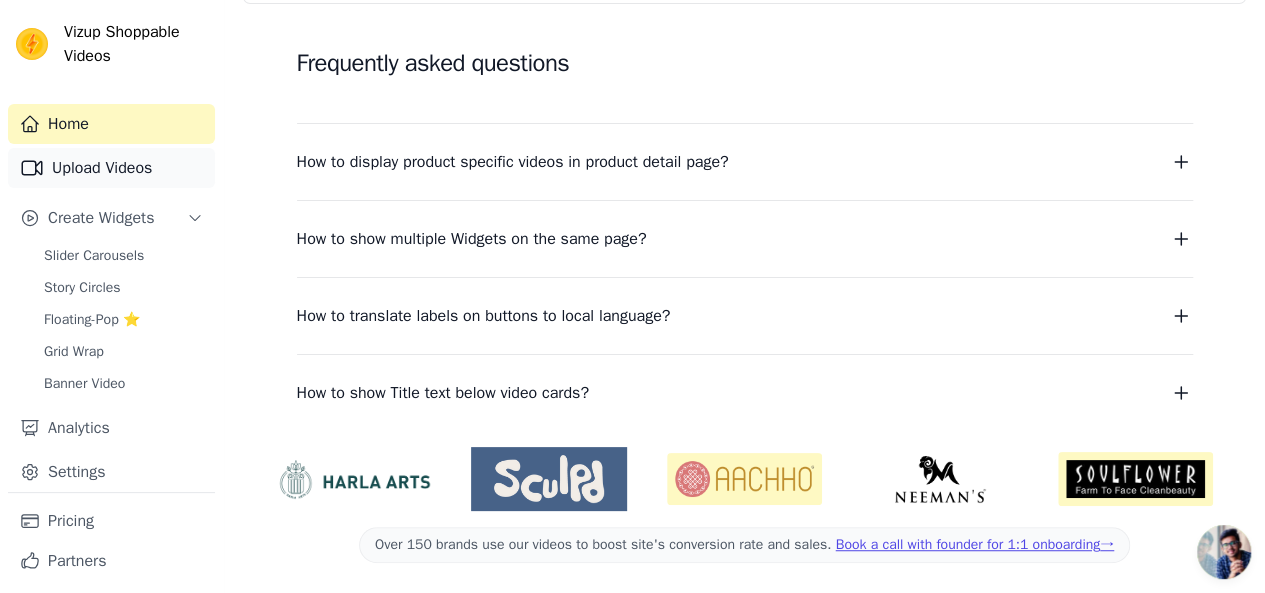 click on "Upload Videos" at bounding box center (111, 168) 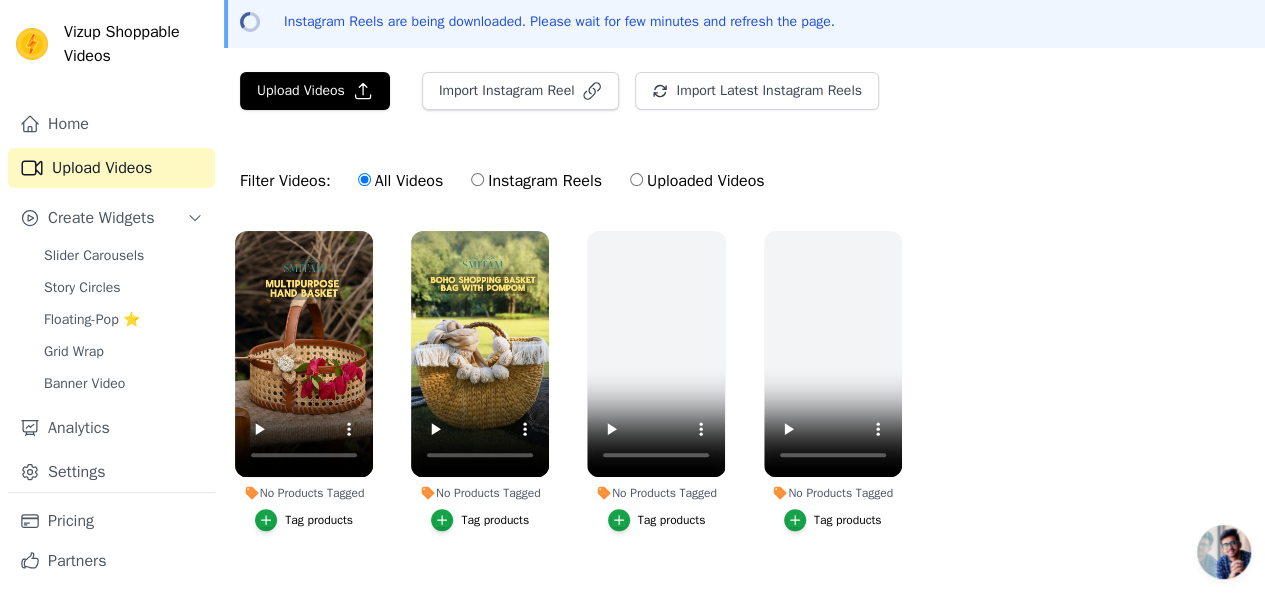 scroll, scrollTop: 117, scrollLeft: 0, axis: vertical 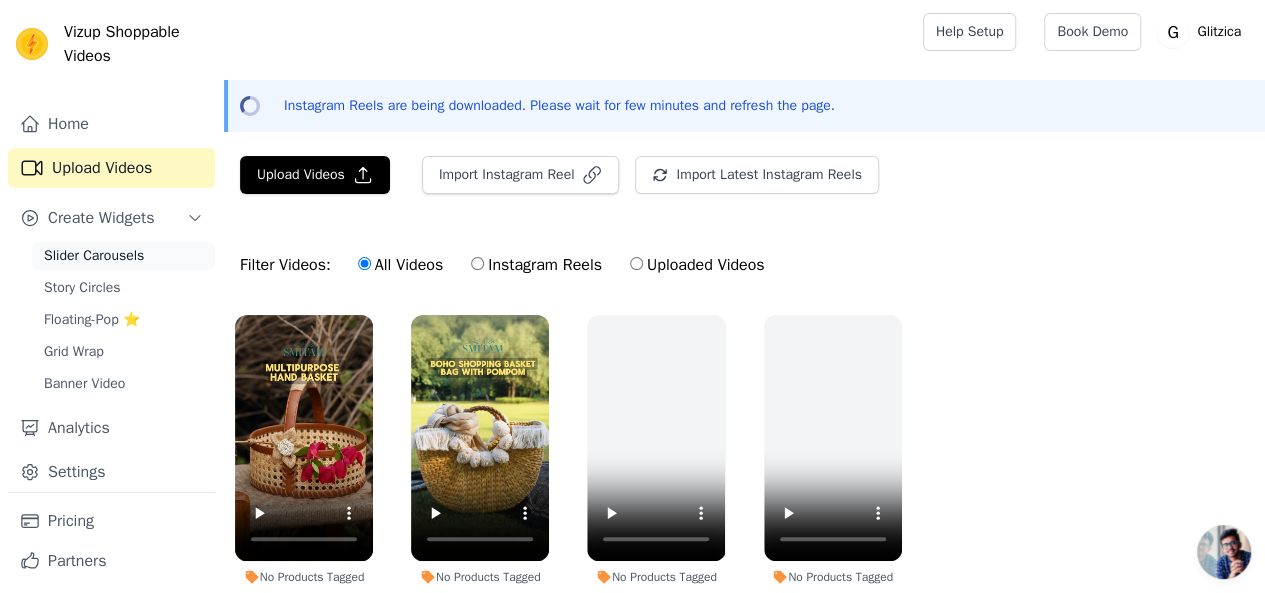 click on "Slider Carousels" at bounding box center (94, 256) 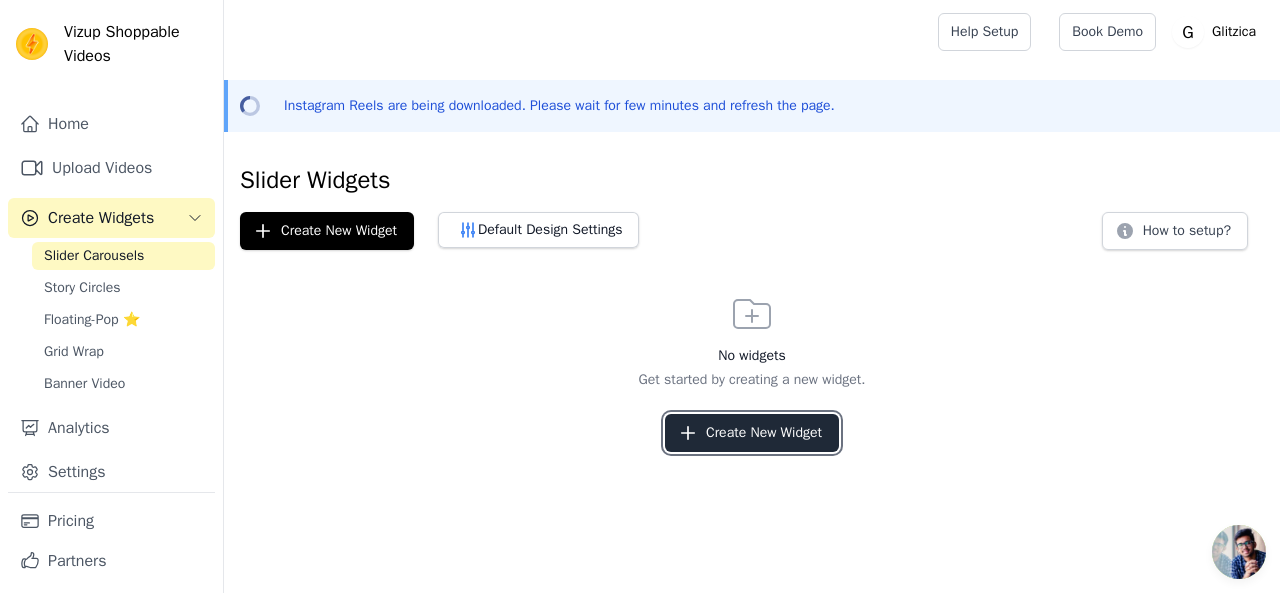 click on "Create New Widget" at bounding box center (752, 433) 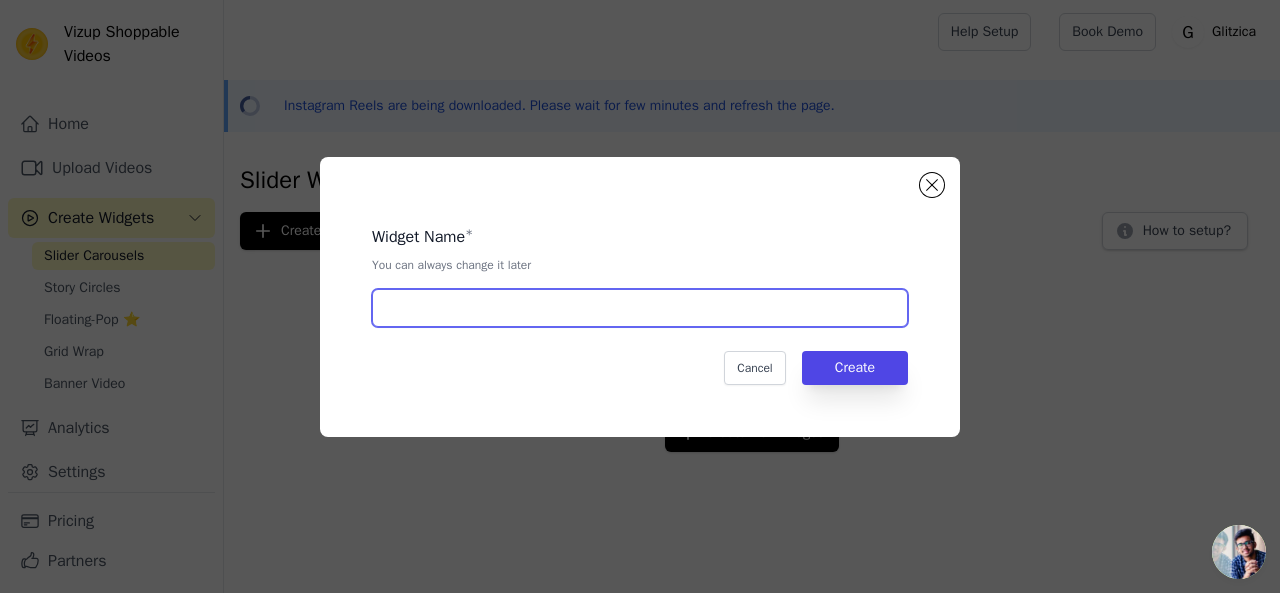 click at bounding box center [640, 308] 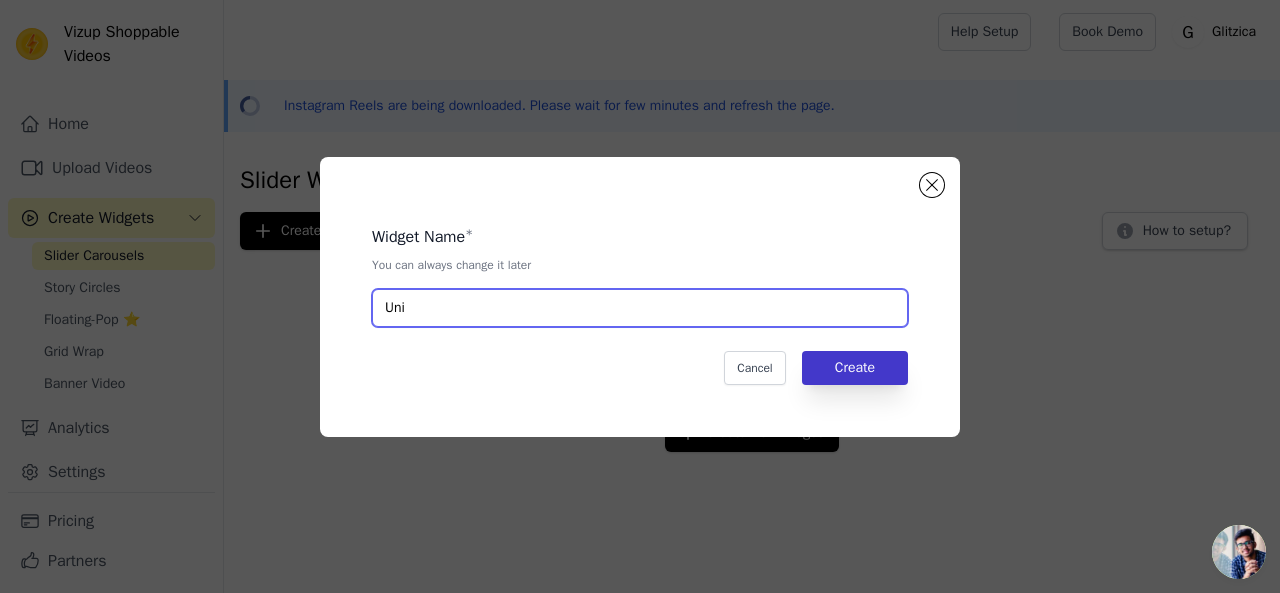 type on "Uni" 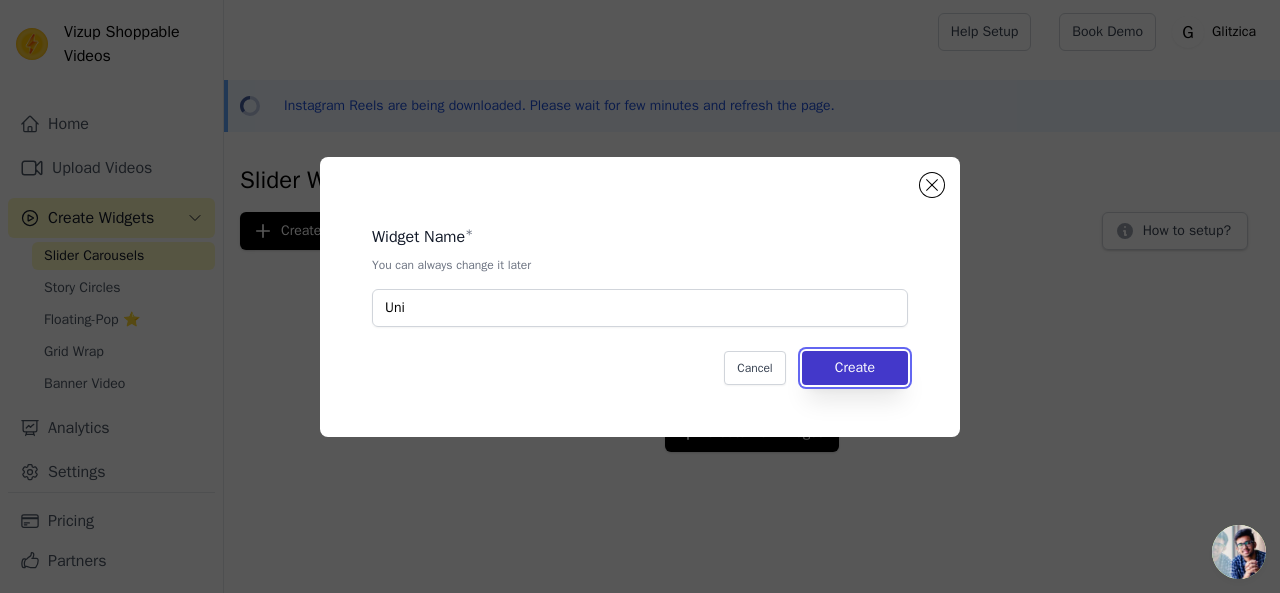 click on "Create" at bounding box center [855, 368] 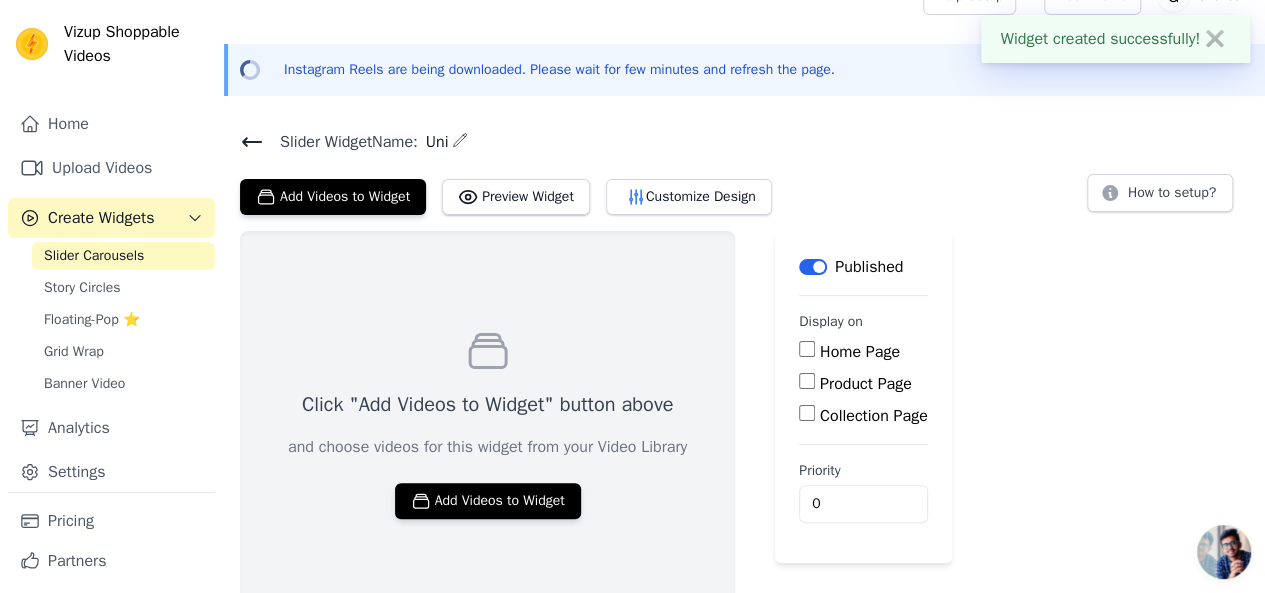 scroll, scrollTop: 56, scrollLeft: 0, axis: vertical 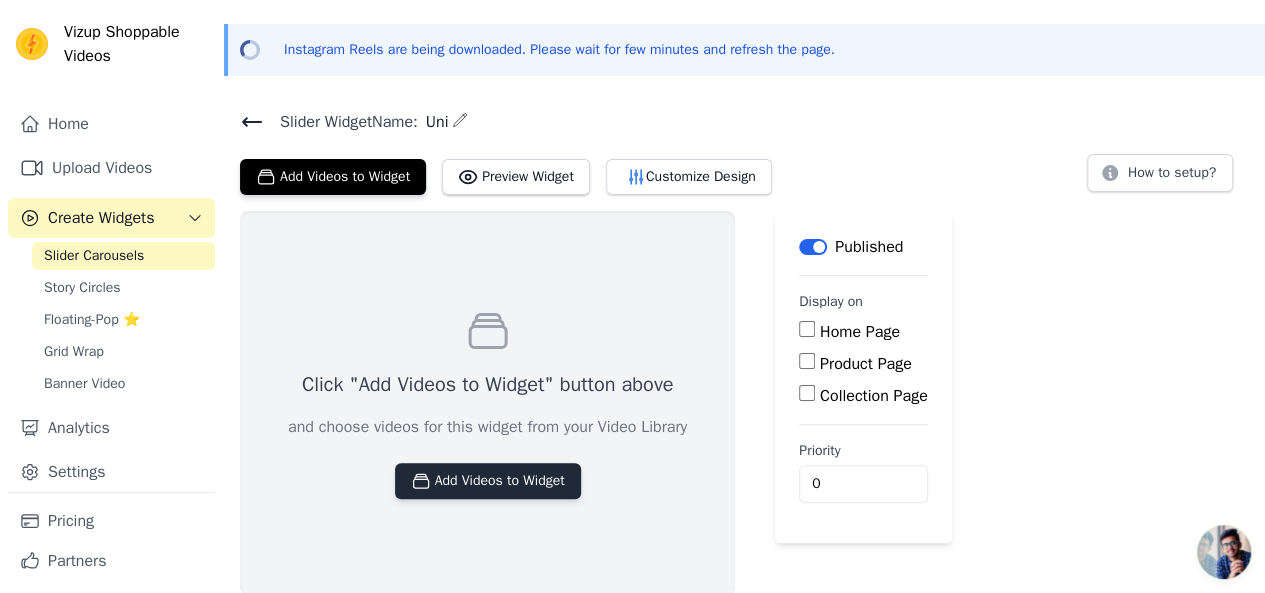 click on "Add Videos to Widget" at bounding box center (488, 481) 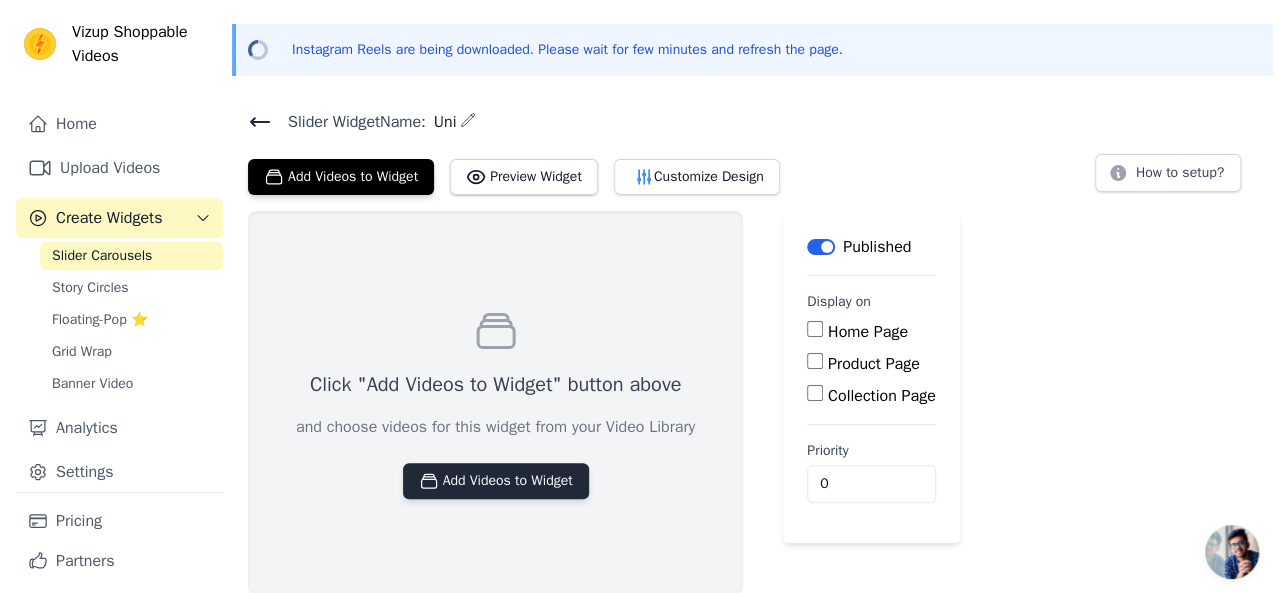 scroll, scrollTop: 0, scrollLeft: 0, axis: both 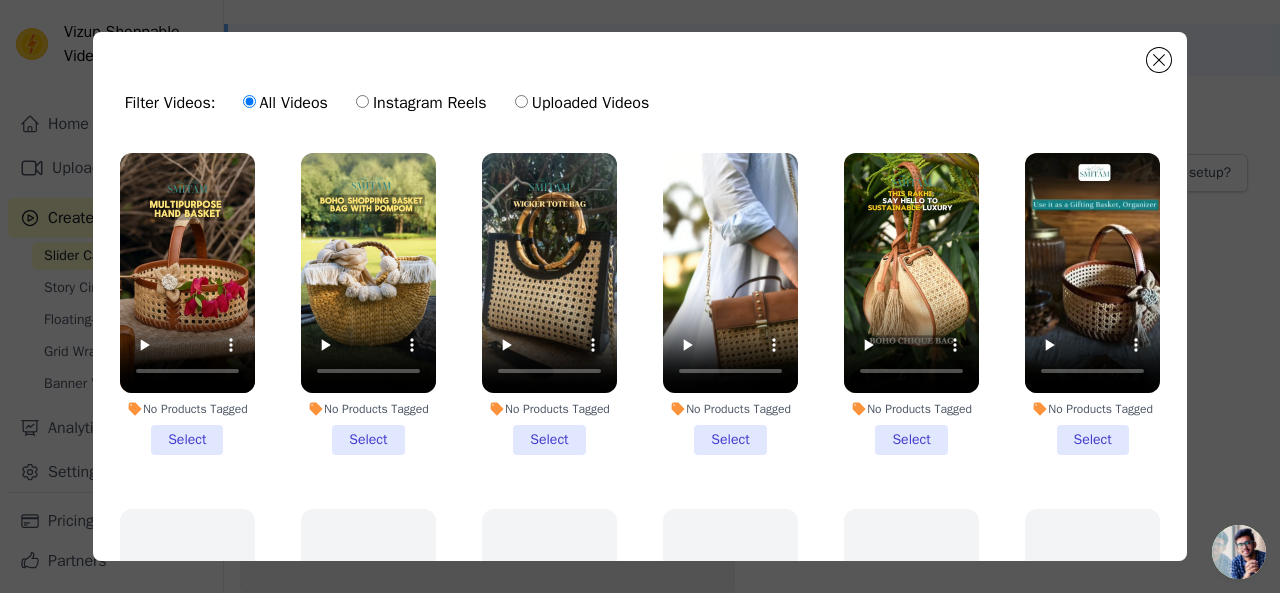 click on "No Products Tagged     Select" at bounding box center (187, 304) 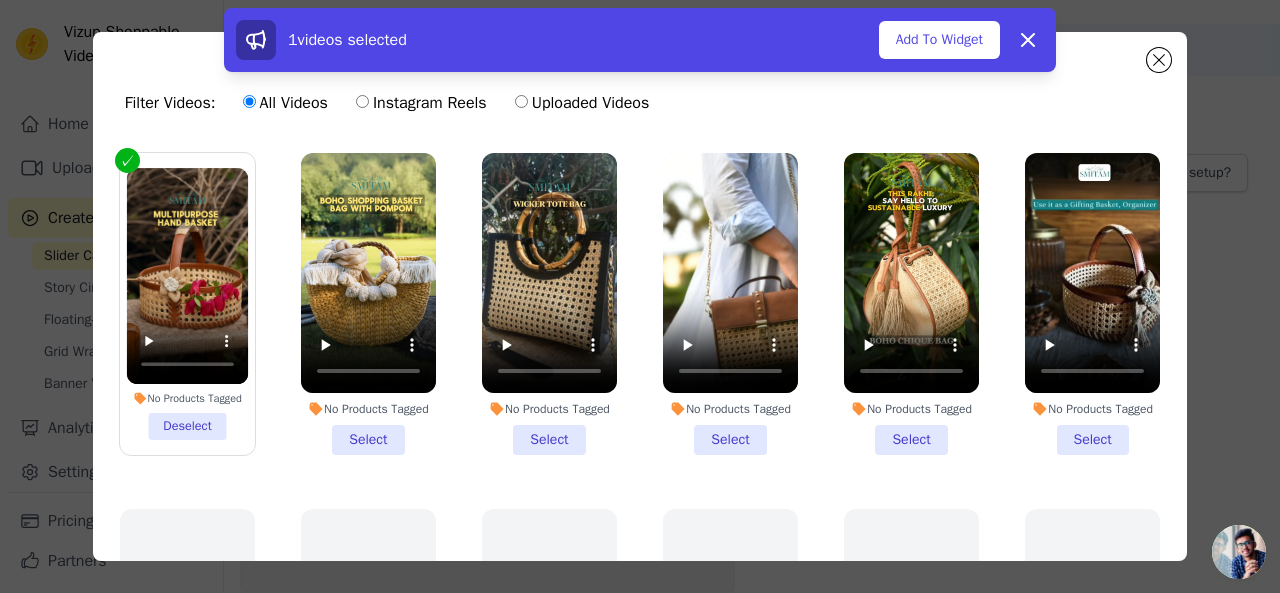 click on "No Products Tagged     Select" at bounding box center (368, 304) 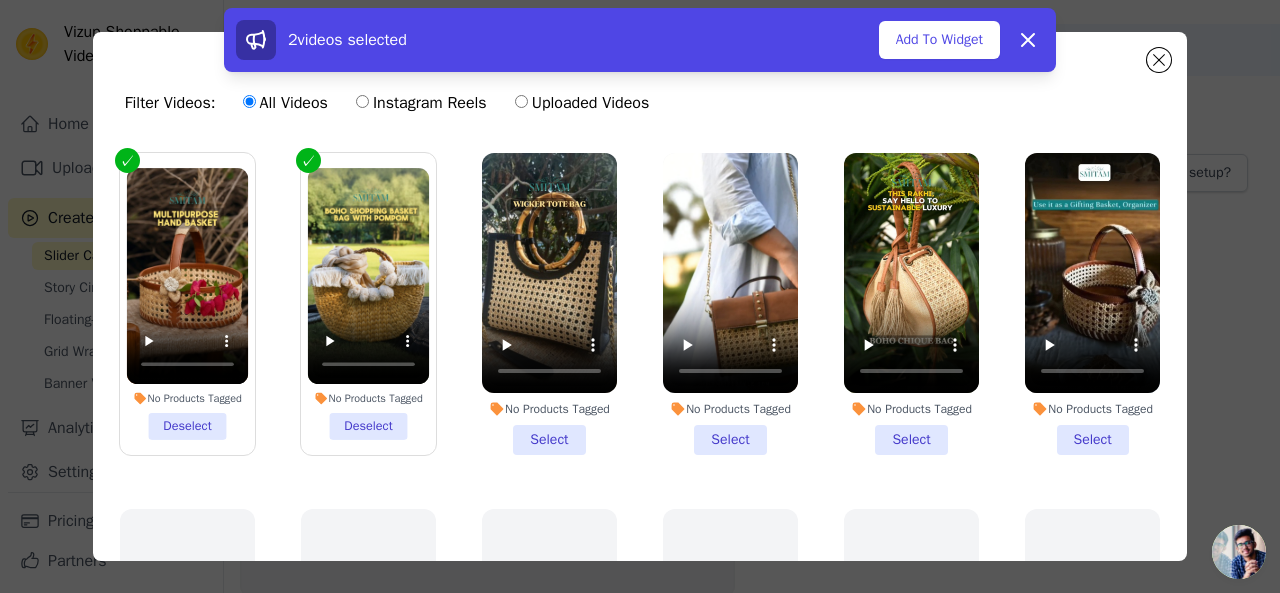 click on "No Products Tagged     Select" at bounding box center [549, 304] 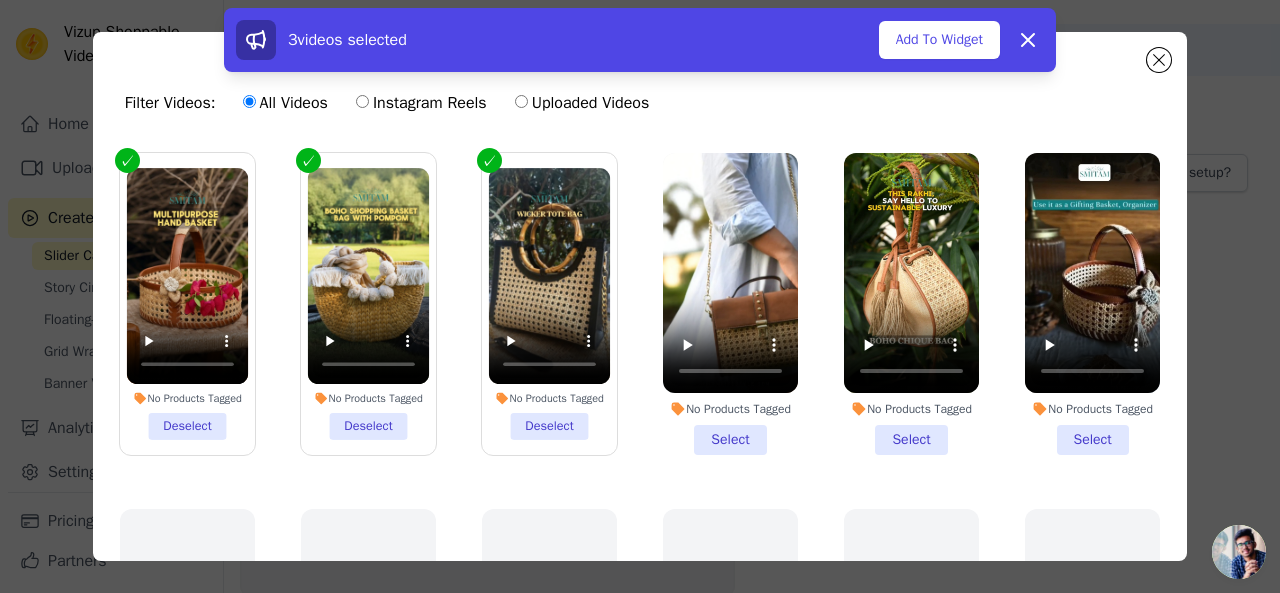click on "No Products Tagged     Select" at bounding box center [730, 304] 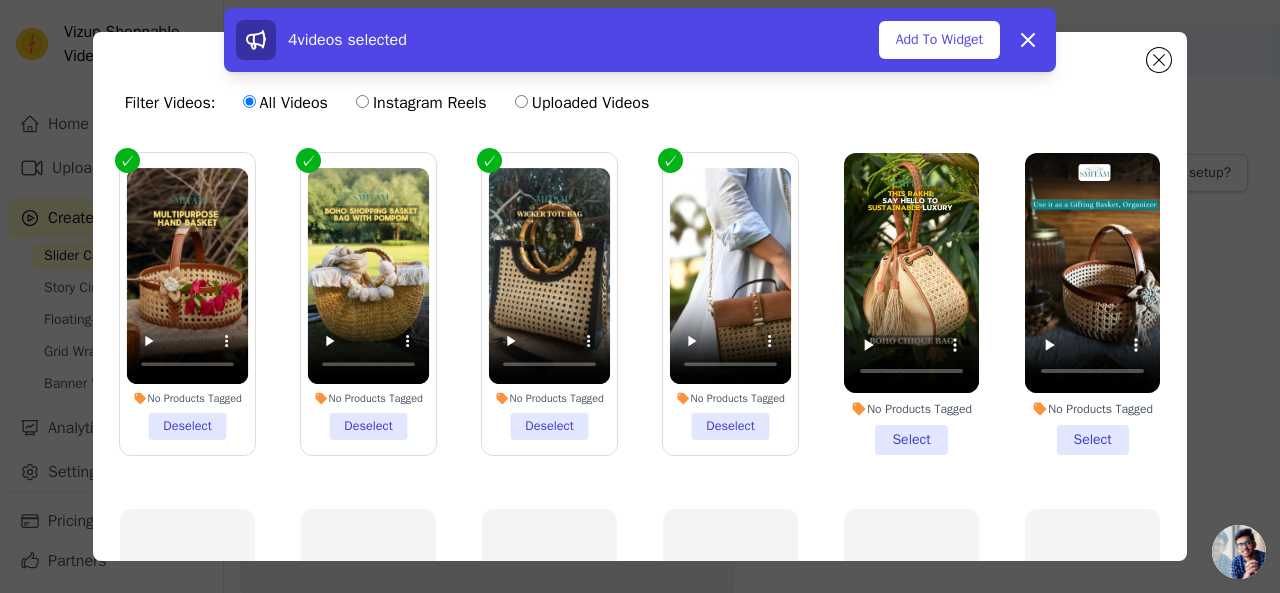 click on "No Products Tagged     Select" at bounding box center (911, 304) 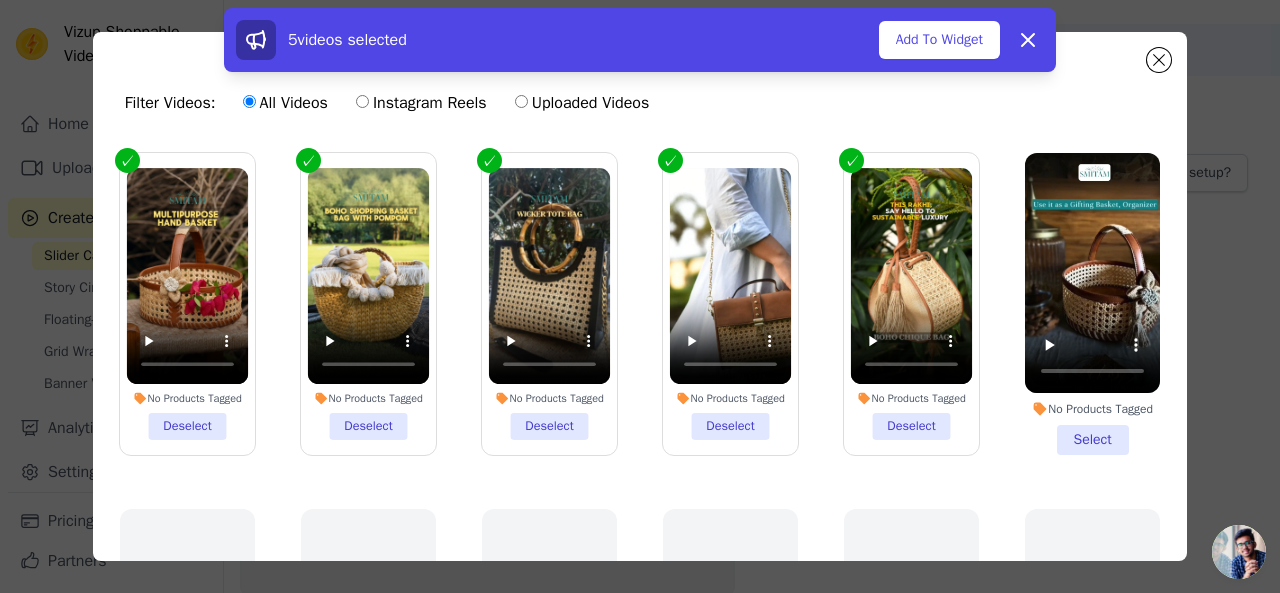 click on "No Products Tagged     Select" at bounding box center (1092, 304) 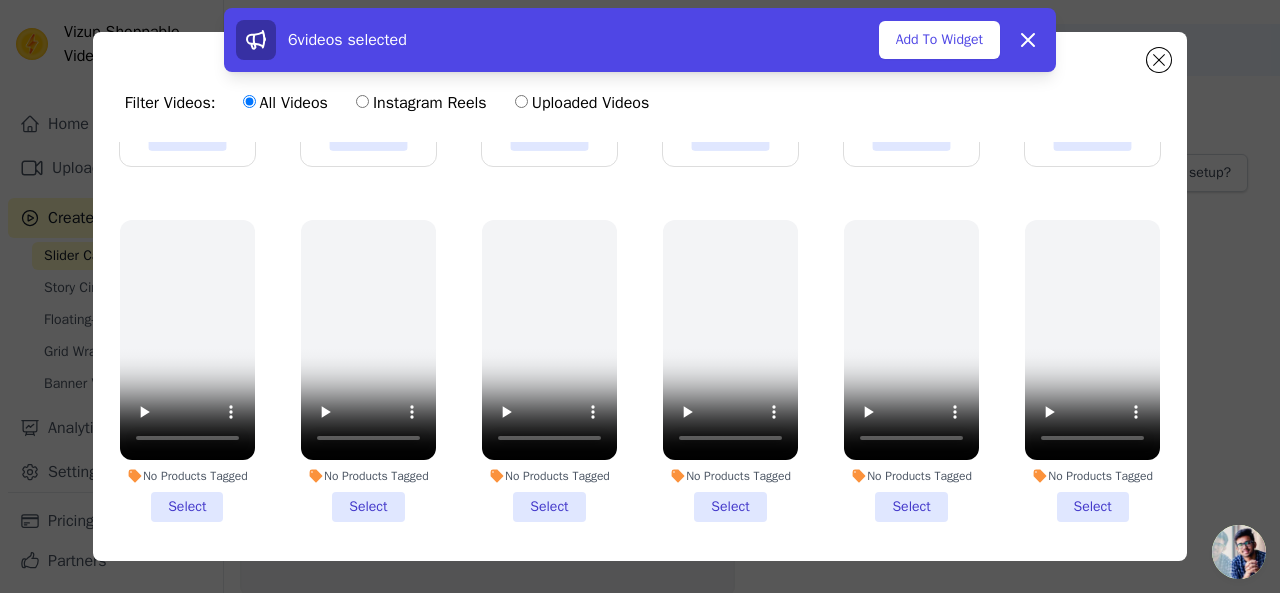 scroll, scrollTop: 0, scrollLeft: 0, axis: both 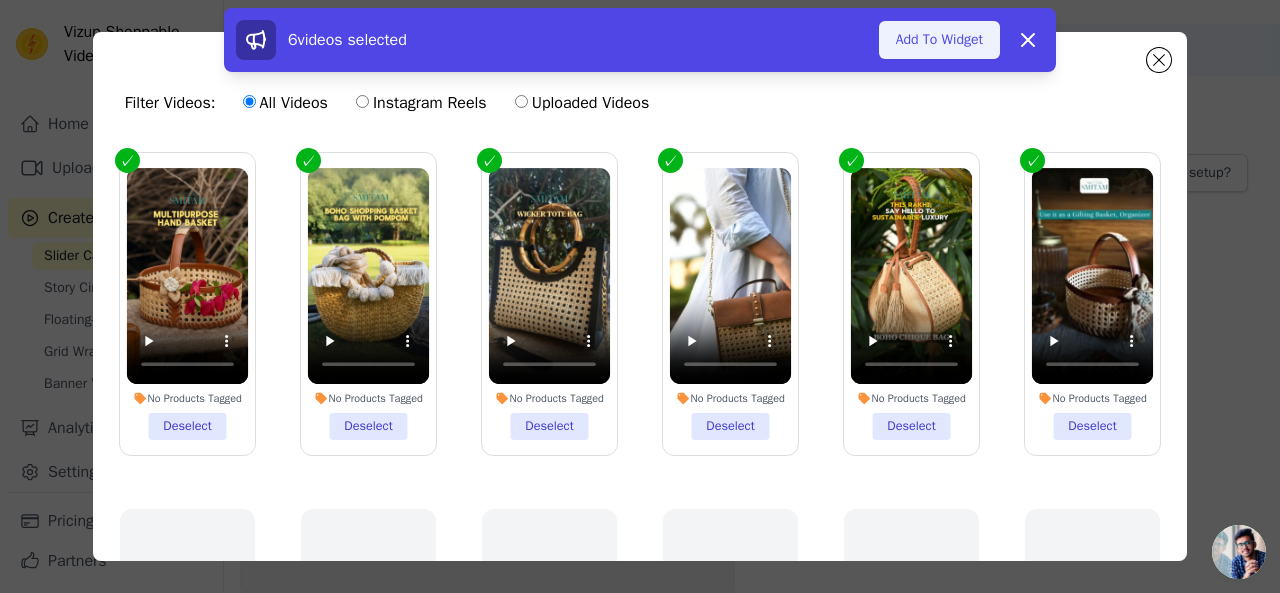 click on "Add To Widget" at bounding box center [939, 40] 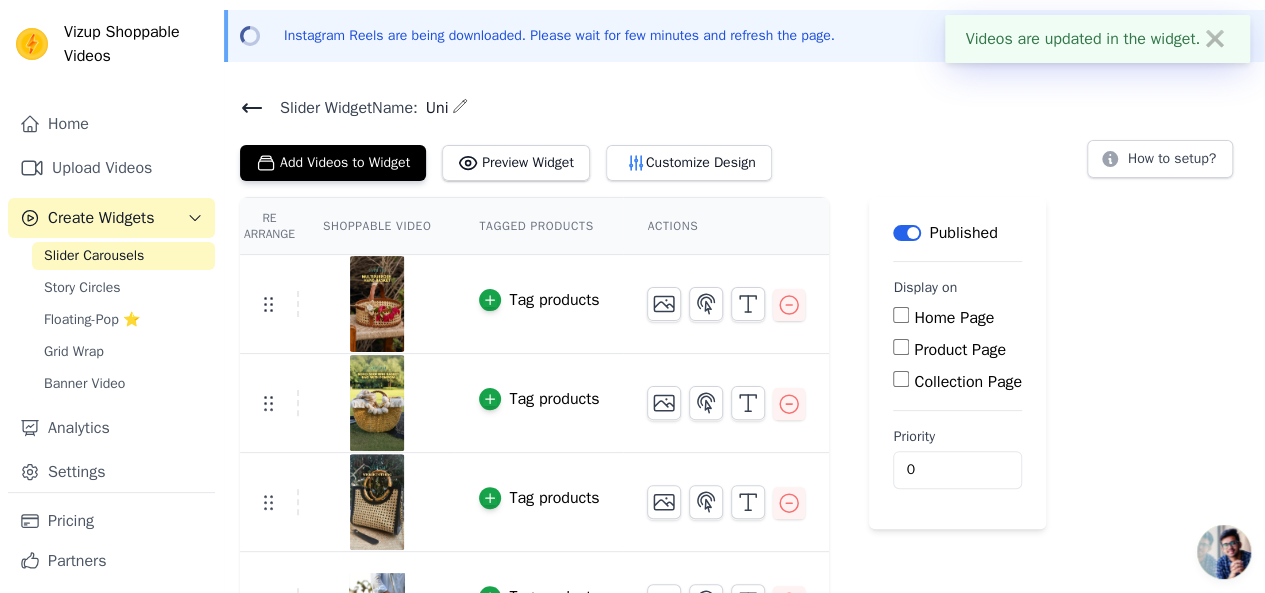 scroll, scrollTop: 0, scrollLeft: 0, axis: both 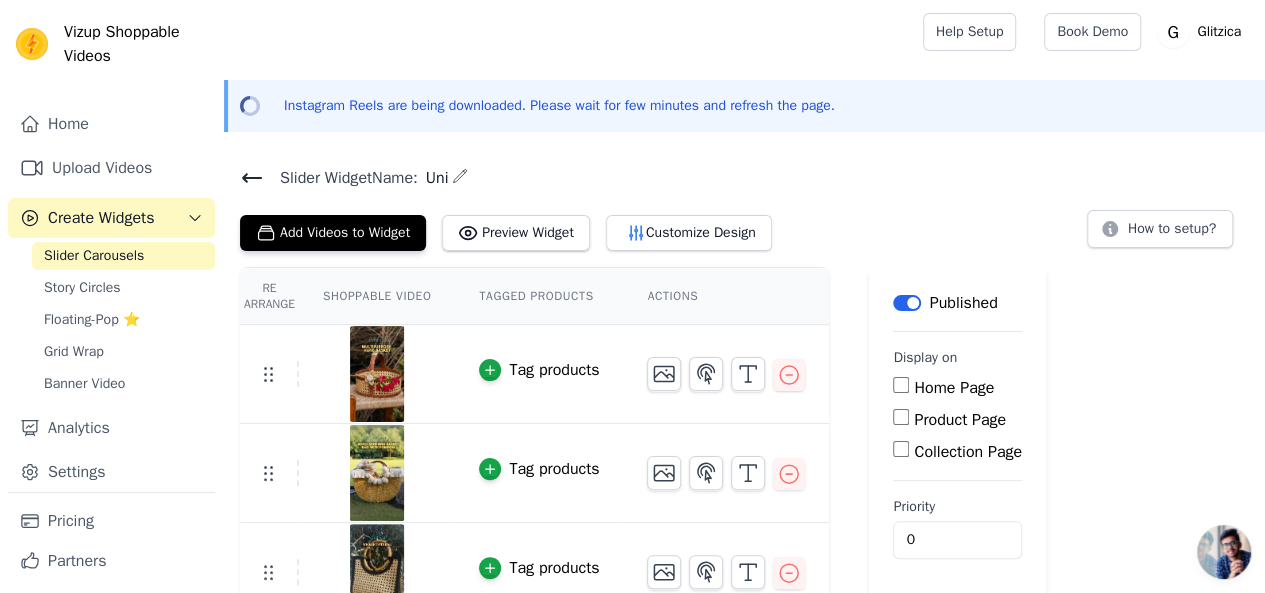 click on "Home Page" at bounding box center (901, 385) 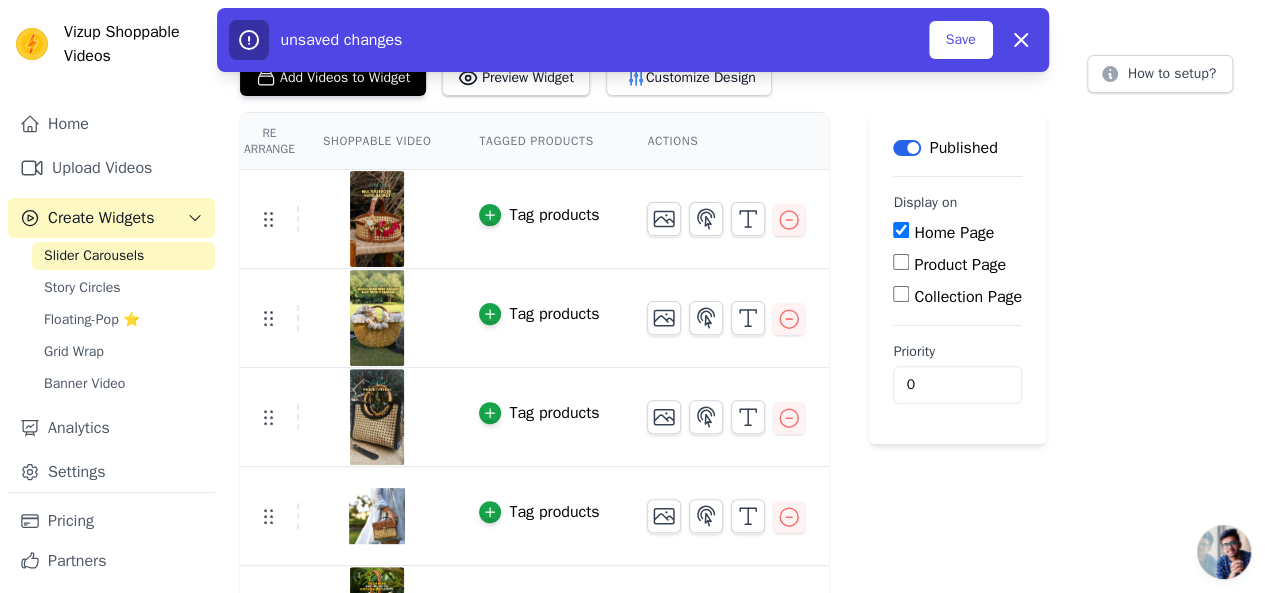 scroll, scrollTop: 188, scrollLeft: 0, axis: vertical 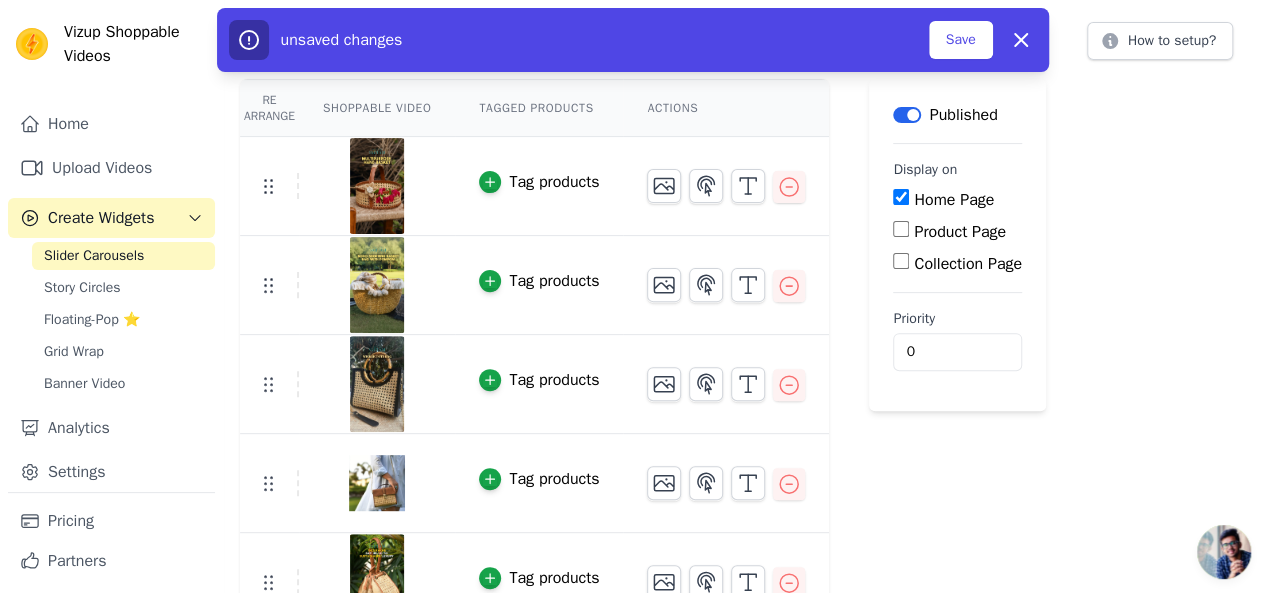 click on "Re Arrange   Shoppable Video   Tagged Products   Actions             Tag products                             Tag products                             Tag products                             Tag products                             Tag products                             Tag products                       Save Videos In This New Order   Save   Dismiss     Label     Published     Display on     Home Page     Product Page       Collection Page       Priority   0     unsaved changes   Save   Dismiss" at bounding box center [744, 405] 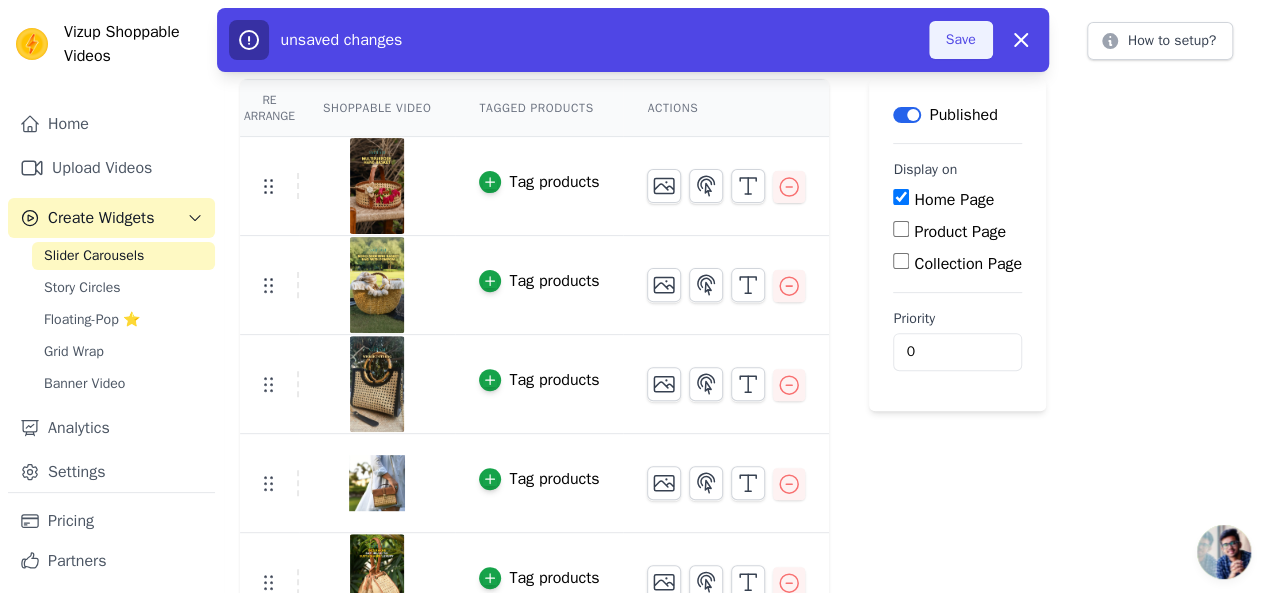 click on "Save" at bounding box center (961, 40) 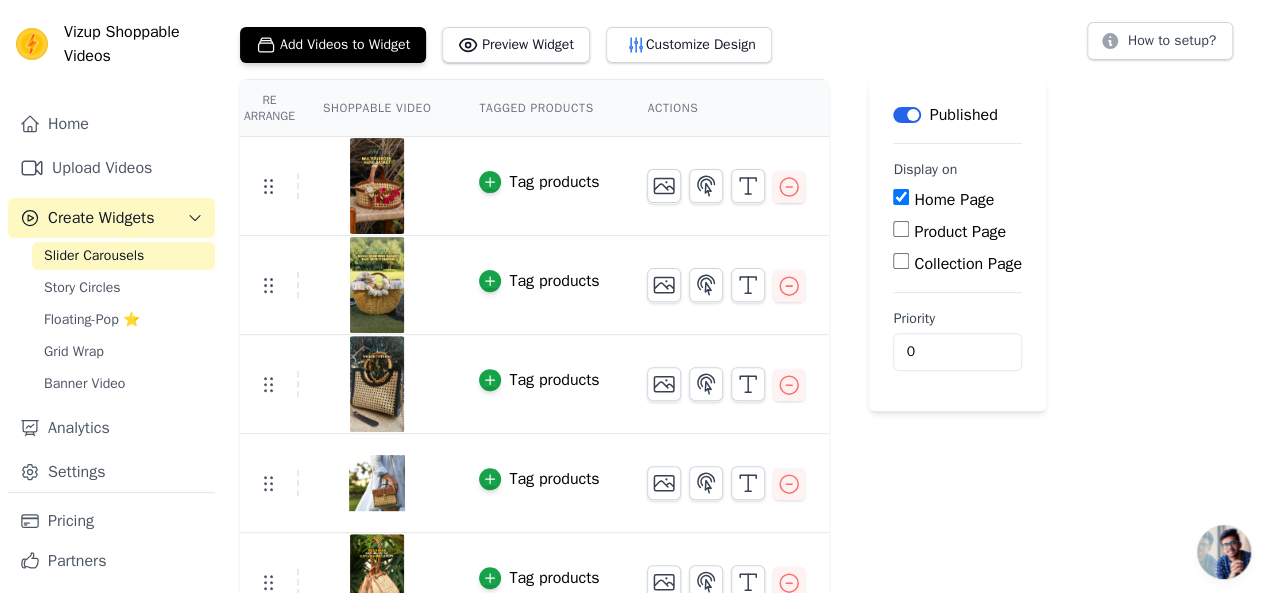 click on "Re Arrange   Shoppable Video   Tagged Products   Actions             Tag products                             Tag products                             Tag products                             Tag products                             Tag products                             Tag products                       Save Videos In This New Order   Save   Dismiss     Label     Published     Display on     Home Page     Product Page       Collection Page       Priority   0" at bounding box center (744, 405) 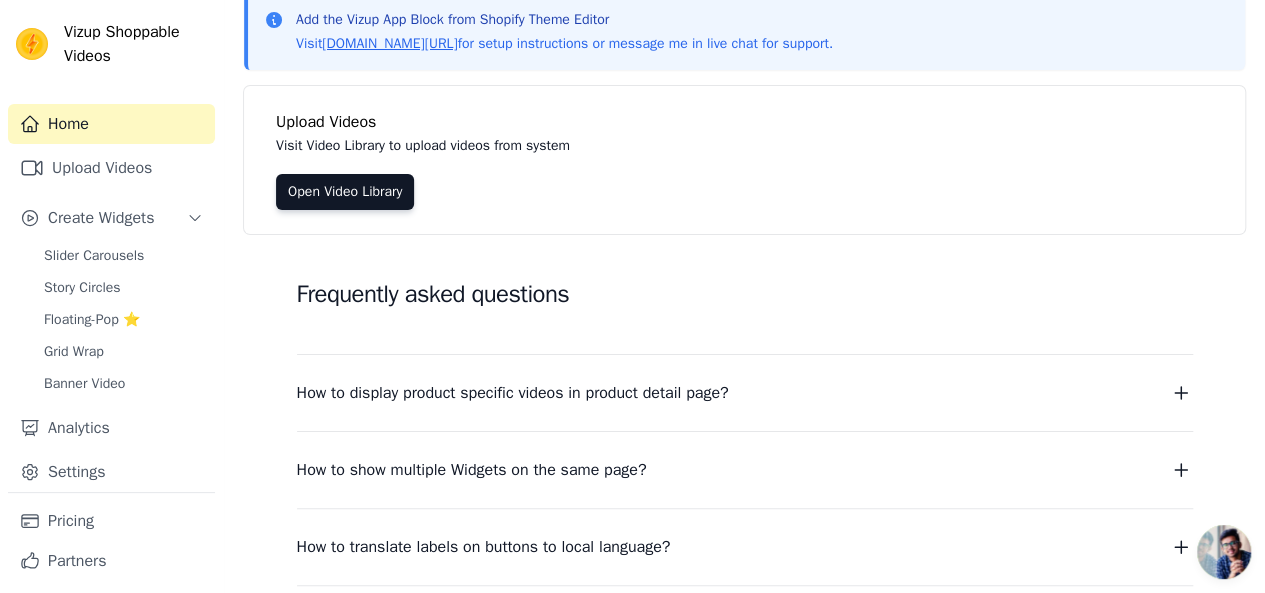 scroll, scrollTop: 0, scrollLeft: 0, axis: both 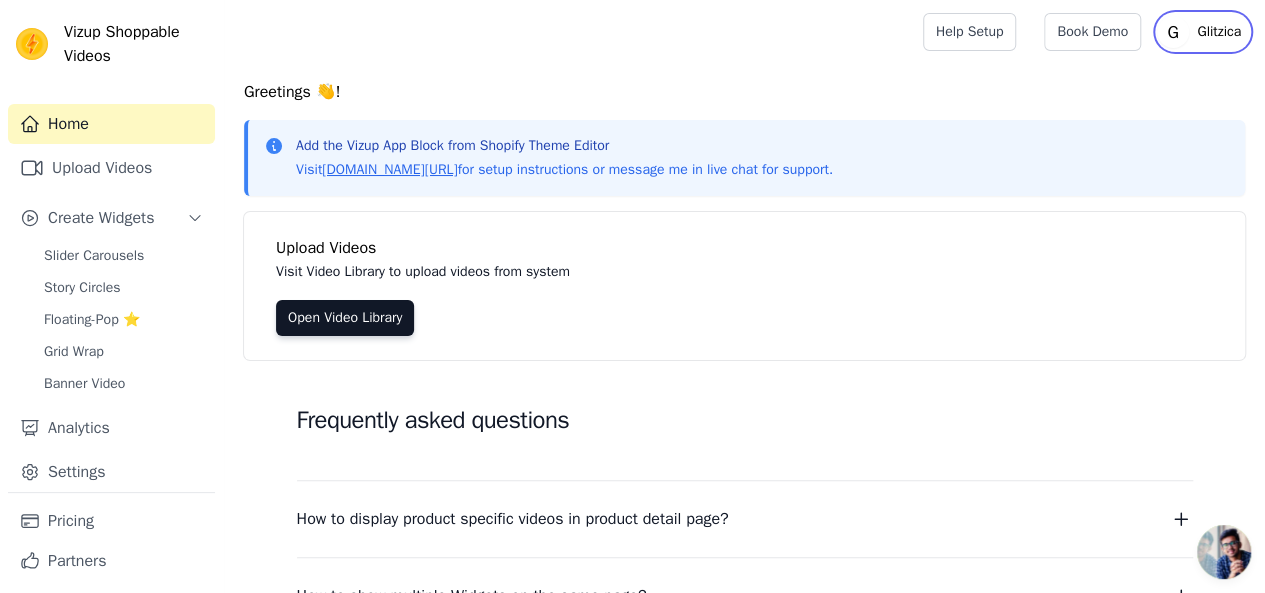 click on "Glitzica" at bounding box center [1219, 32] 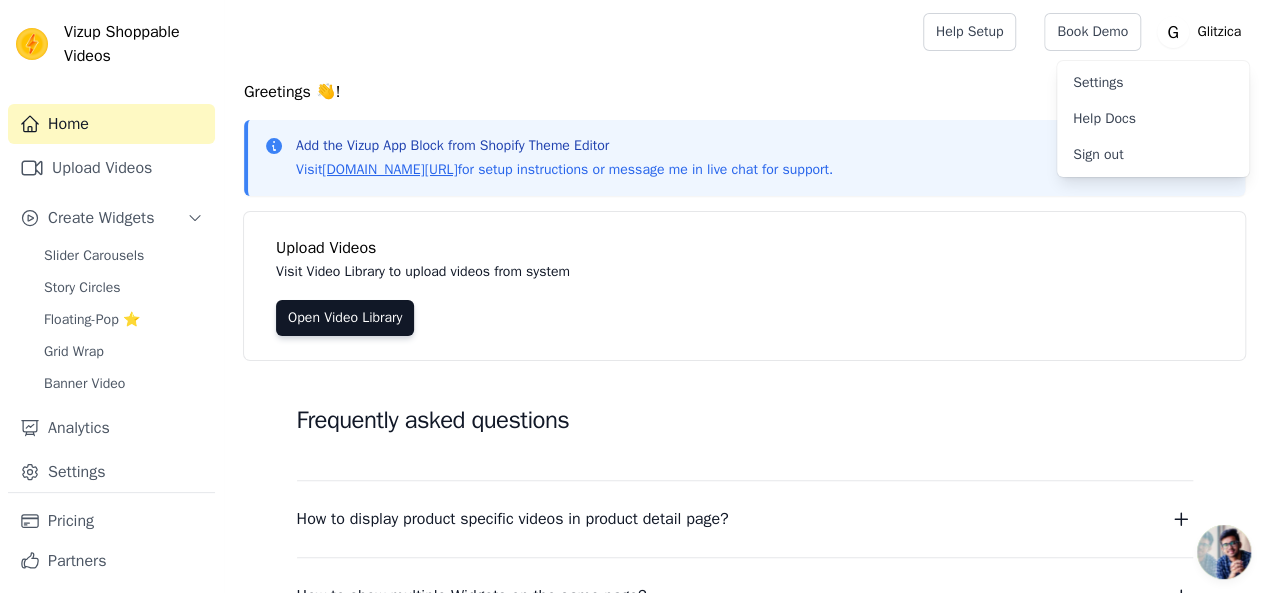 click on "Sign out" at bounding box center [1153, 155] 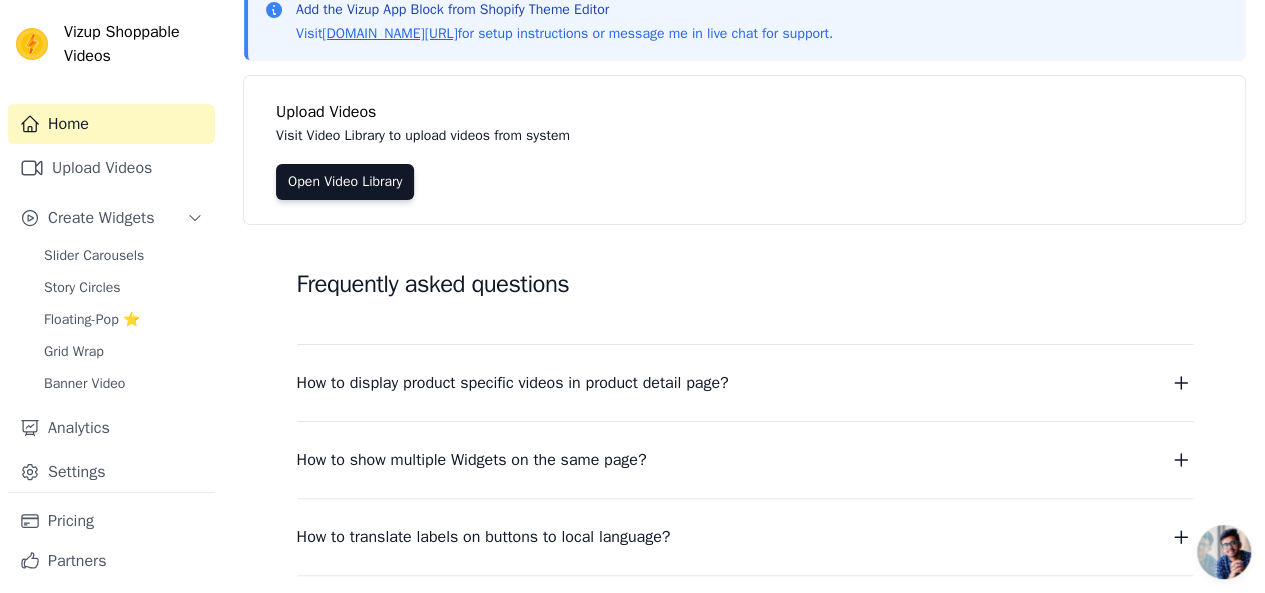 scroll, scrollTop: 0, scrollLeft: 0, axis: both 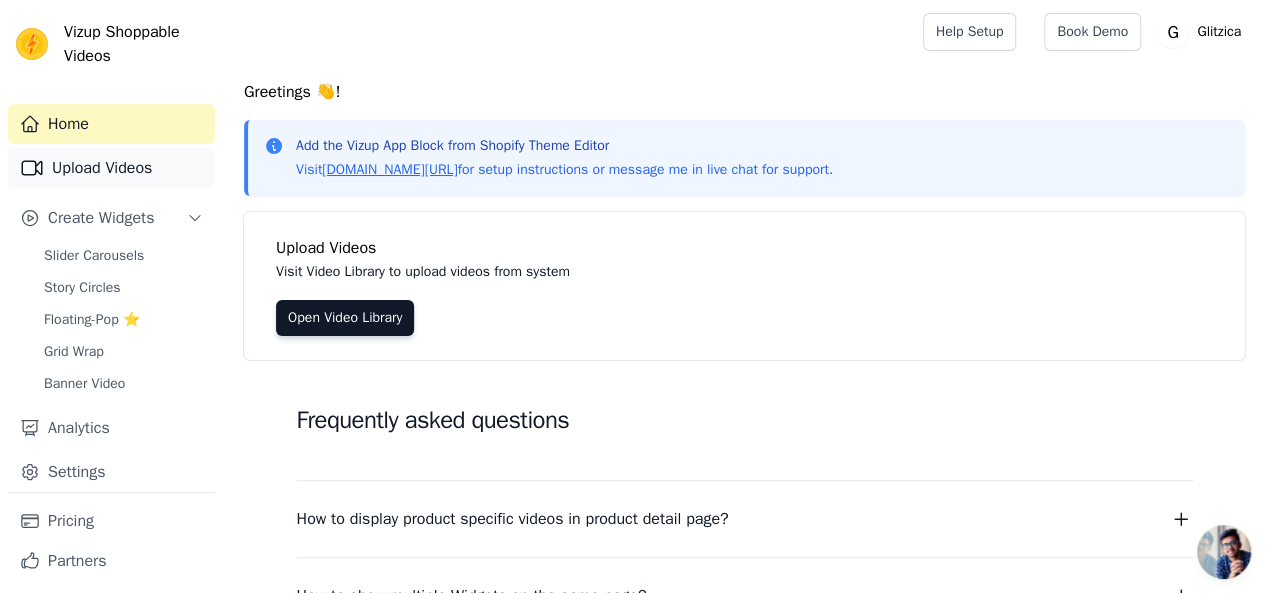 click on "Upload Videos" at bounding box center [111, 168] 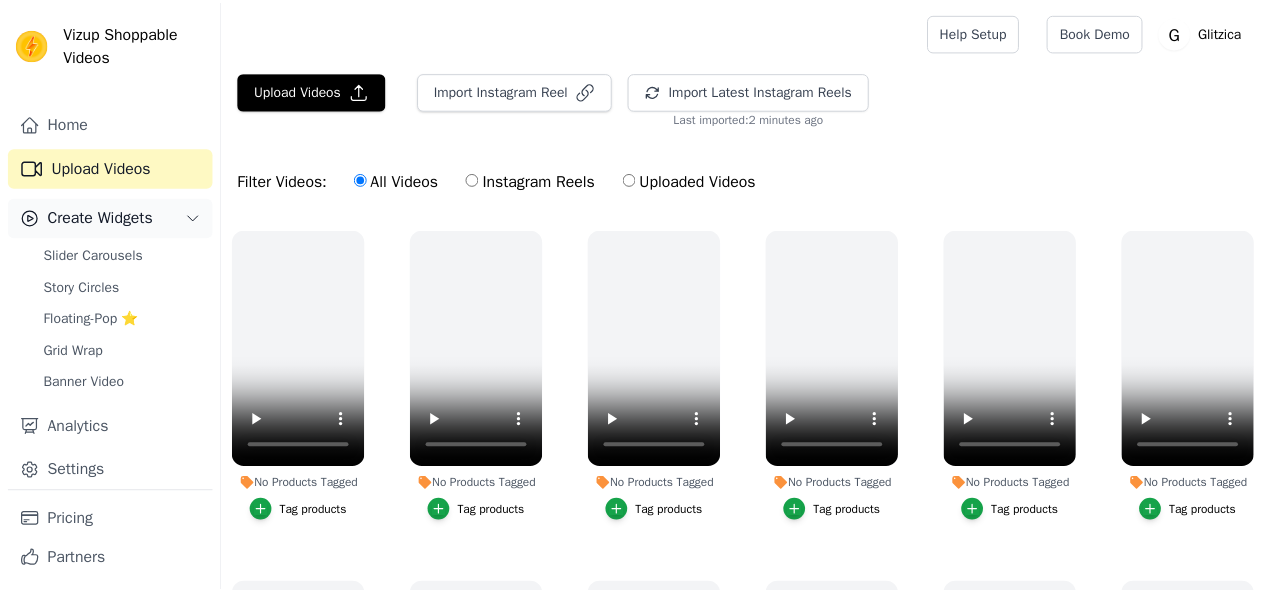 scroll, scrollTop: 0, scrollLeft: 0, axis: both 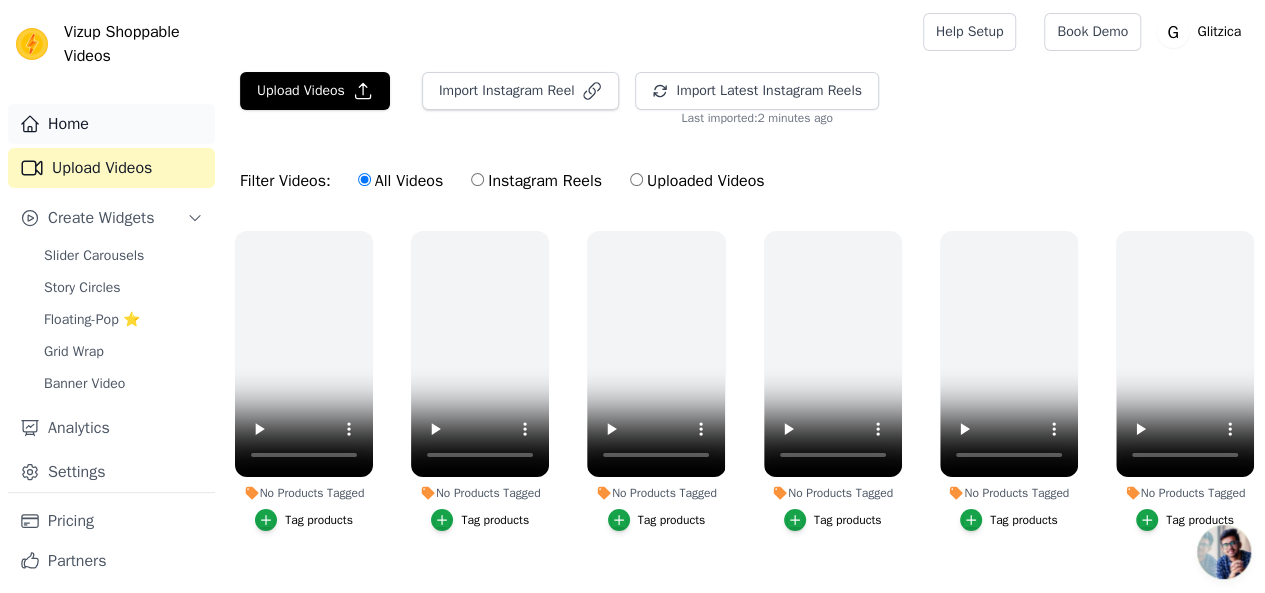 click on "Home" at bounding box center [111, 124] 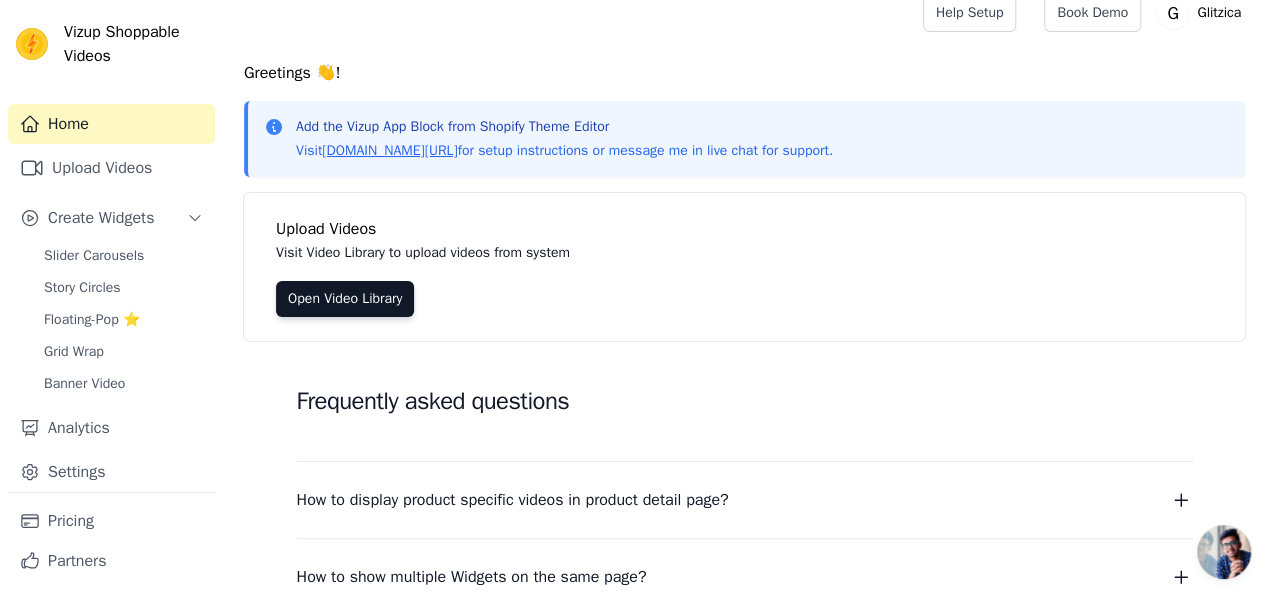 scroll, scrollTop: 0, scrollLeft: 0, axis: both 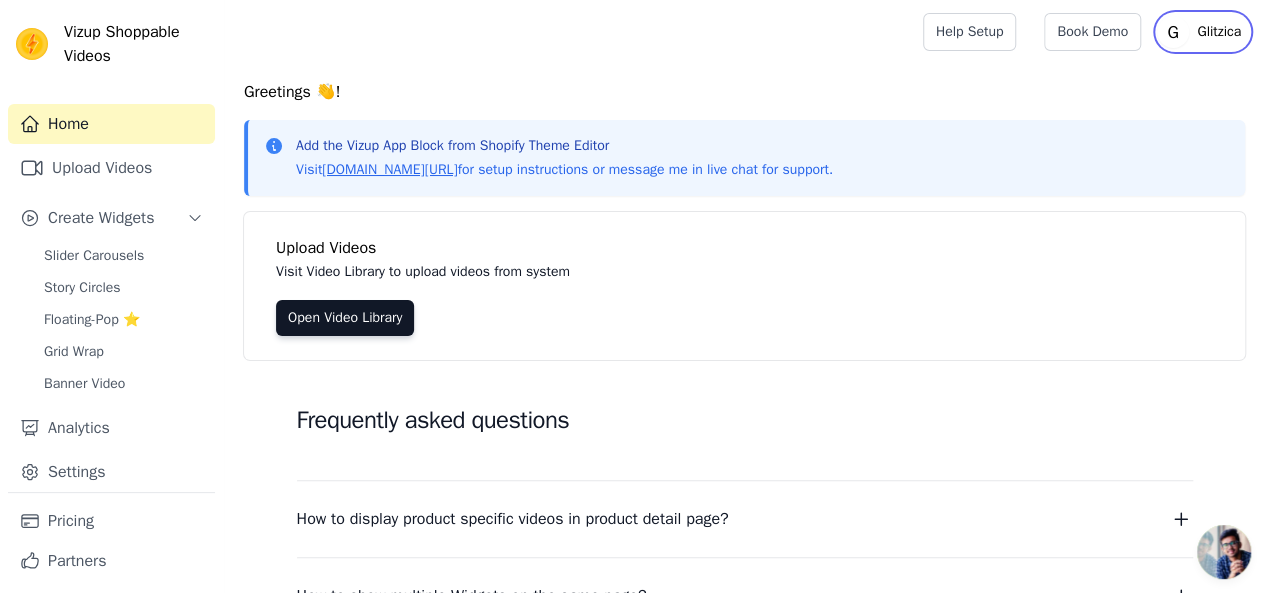 click on "Glitzica" at bounding box center [1219, 32] 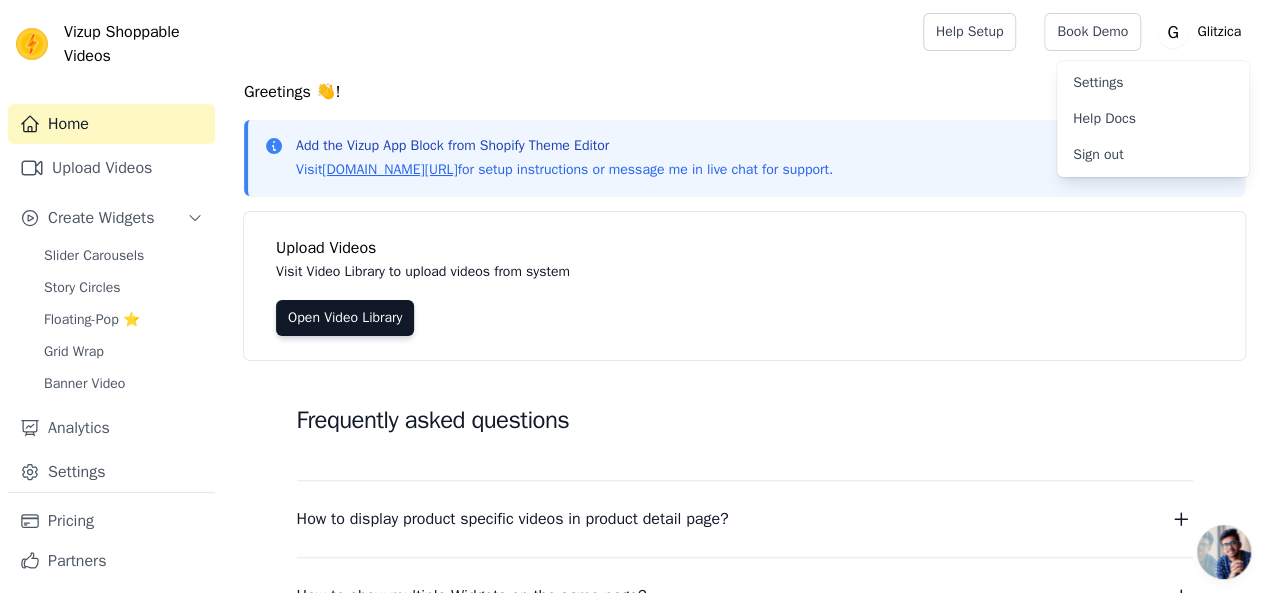 click on "Settings" at bounding box center [1153, 83] 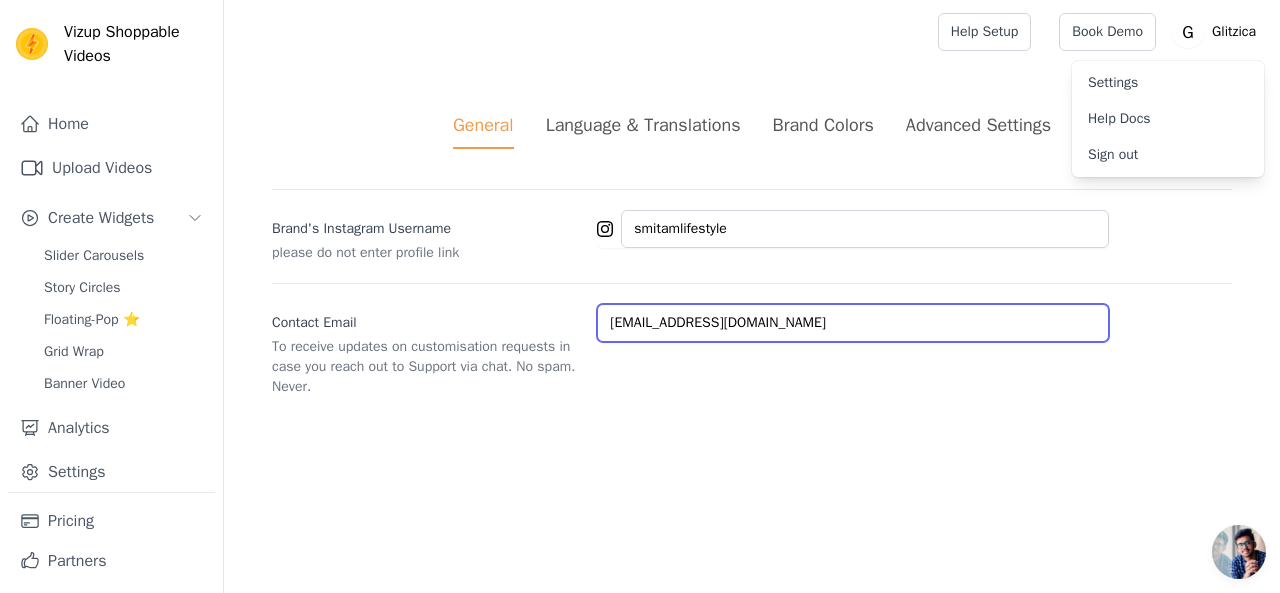 drag, startPoint x: 803, startPoint y: 321, endPoint x: 593, endPoint y: 325, distance: 210.03809 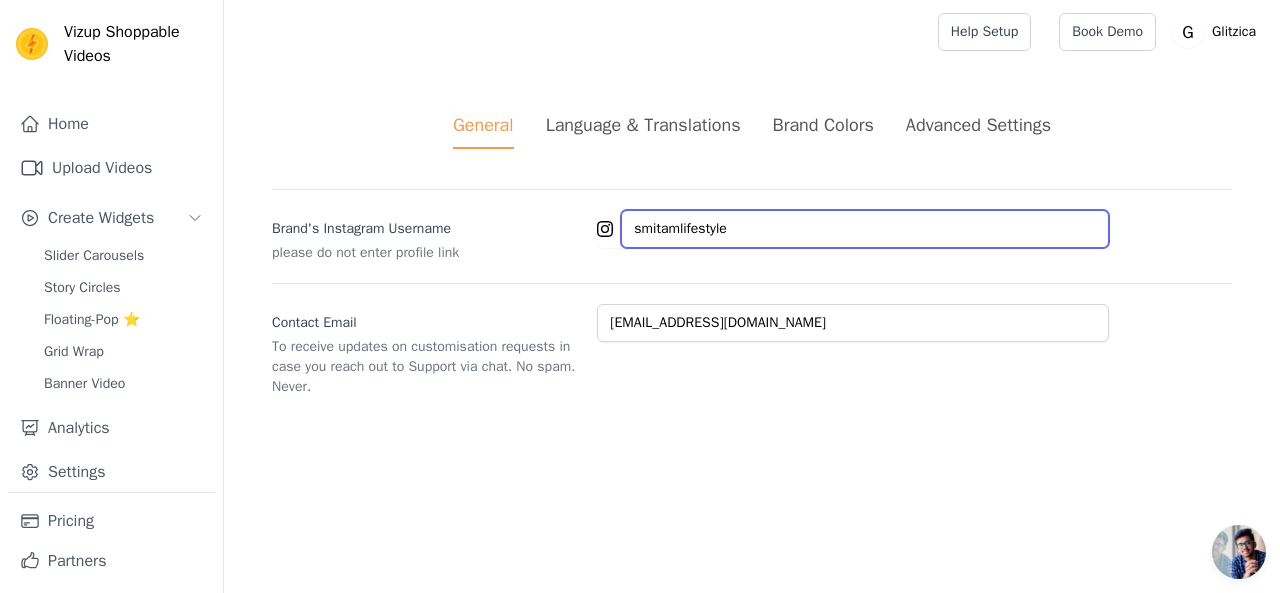 drag, startPoint x: 786, startPoint y: 231, endPoint x: 629, endPoint y: 225, distance: 157.11461 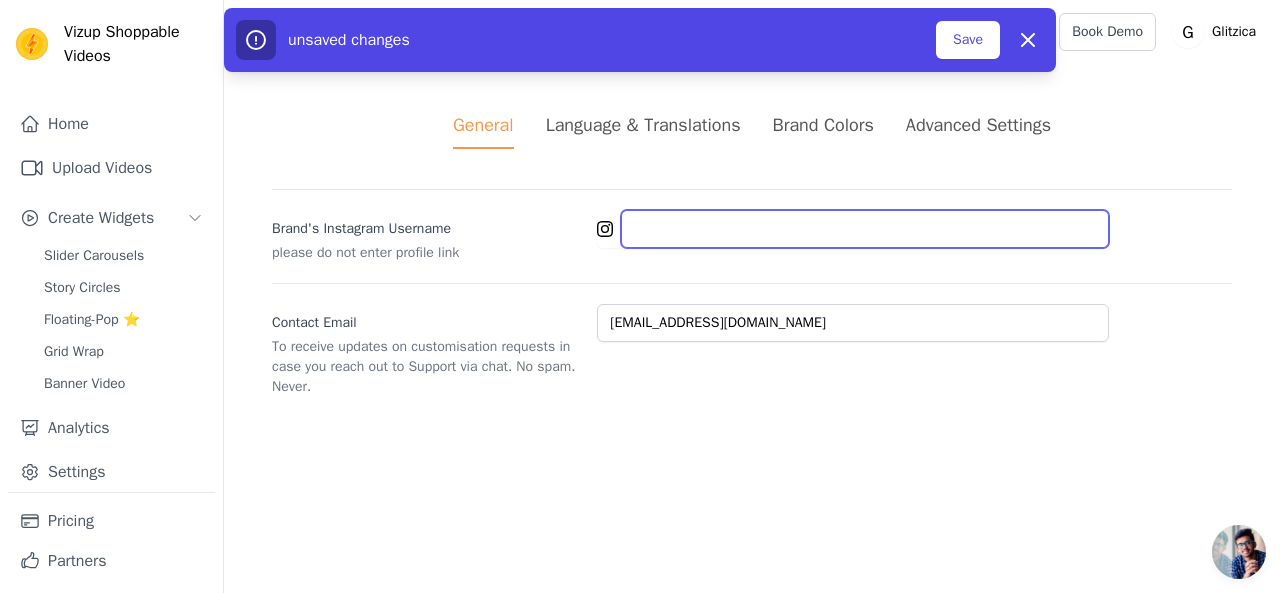 type 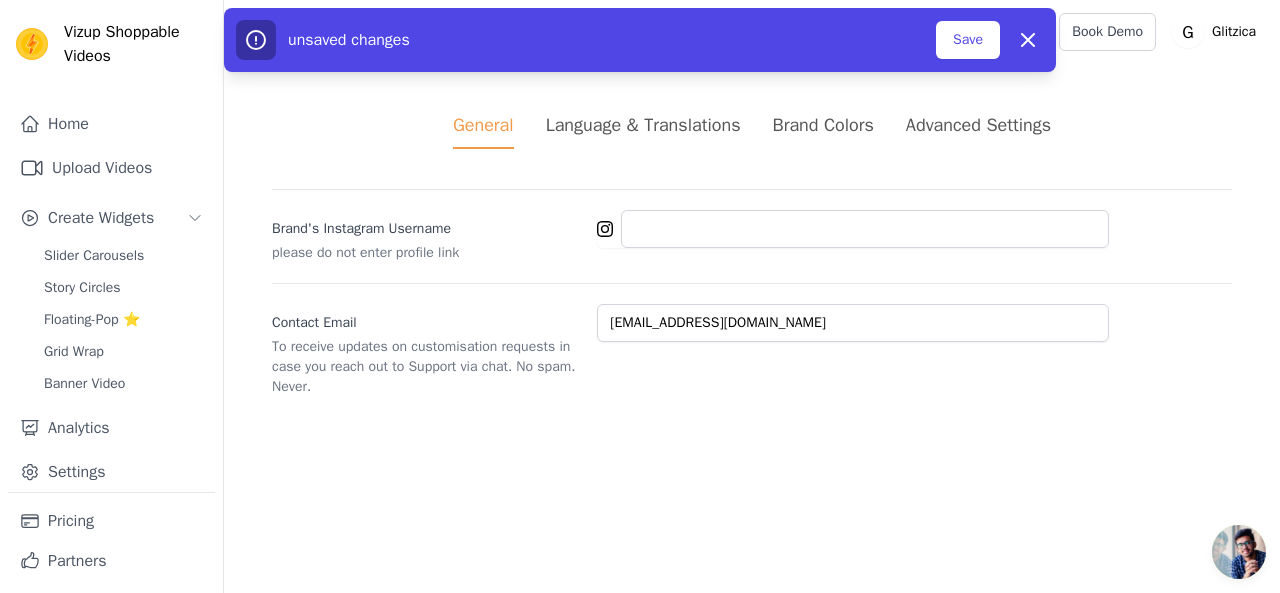 click on "Vizup Shoppable Videos
Home
Upload Videos       Create Widgets     Slider Carousels   Story Circles   Floating-Pop ⭐   Grid Wrap   Banner Video
Analytics
Settings
Pricing
Partners
Setup Docs   Open sidebar       Help Setup     Book Demo   Open user menu" at bounding box center [640, 222] 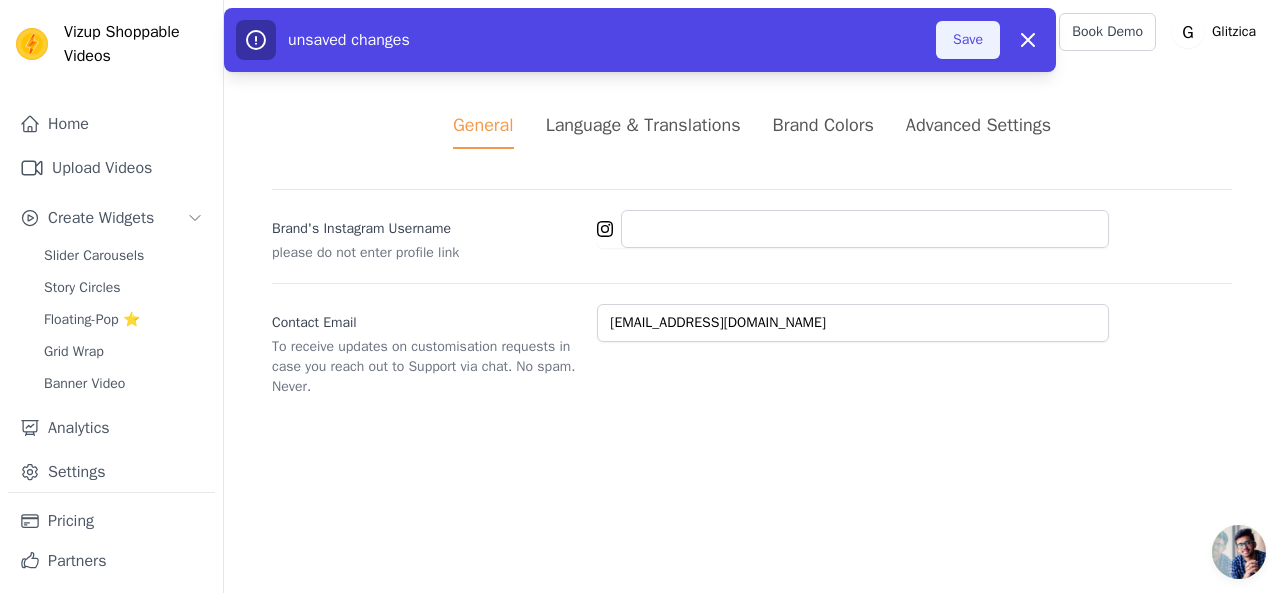 click on "Save" at bounding box center (968, 40) 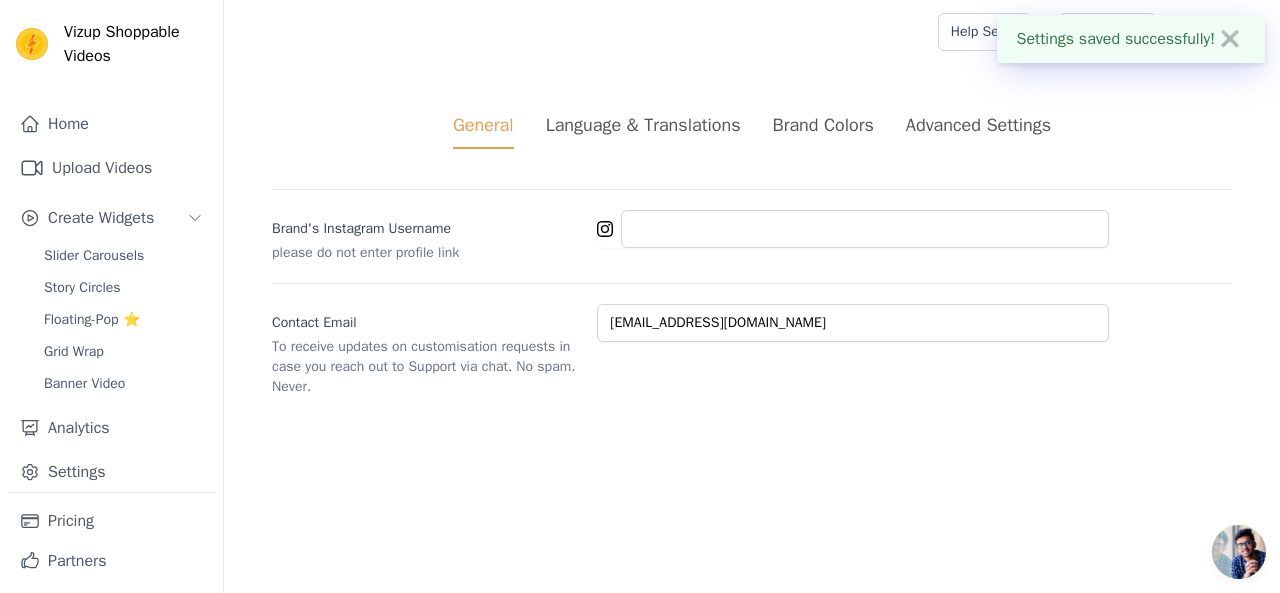 click on "General   Language & Translations   Brand Colors   Advanced Settings       unsaved changes   Save   Dismiss     Brand's Instagram Username   please do not enter profile link       Contact Email   To receive updates on customisation requests in case you reach out to Support via chat. No spam. Never.   [EMAIL_ADDRESS][DOMAIN_NAME]" at bounding box center [752, 254] 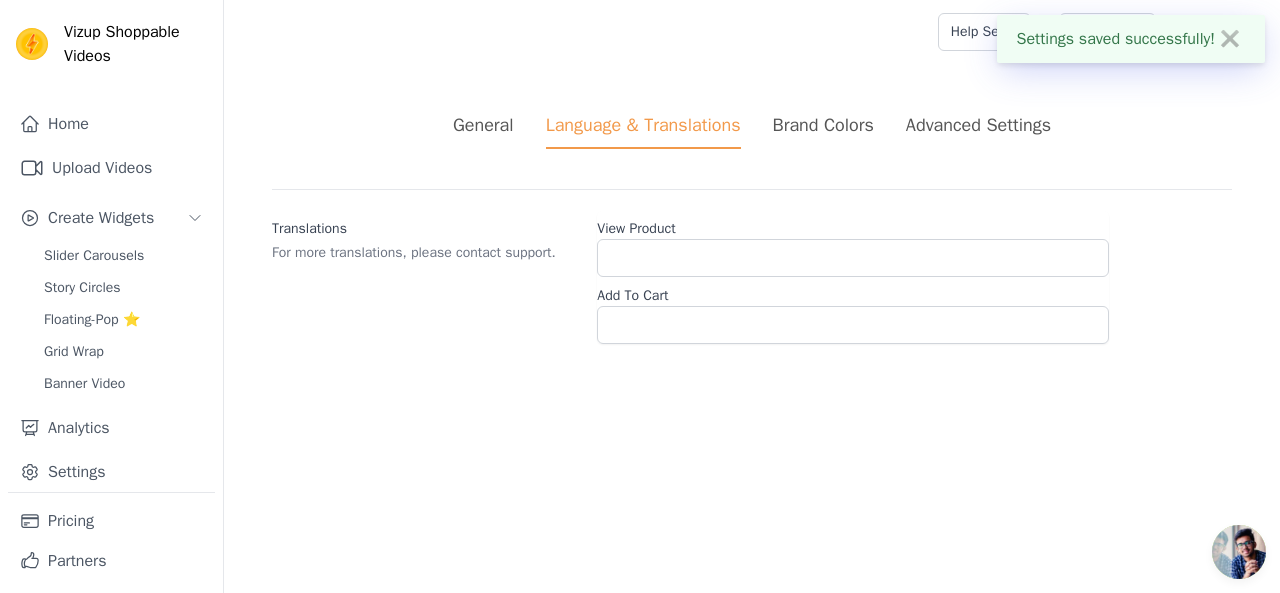 drag, startPoint x: 810, startPoint y: 124, endPoint x: 880, endPoint y: 127, distance: 70.064255 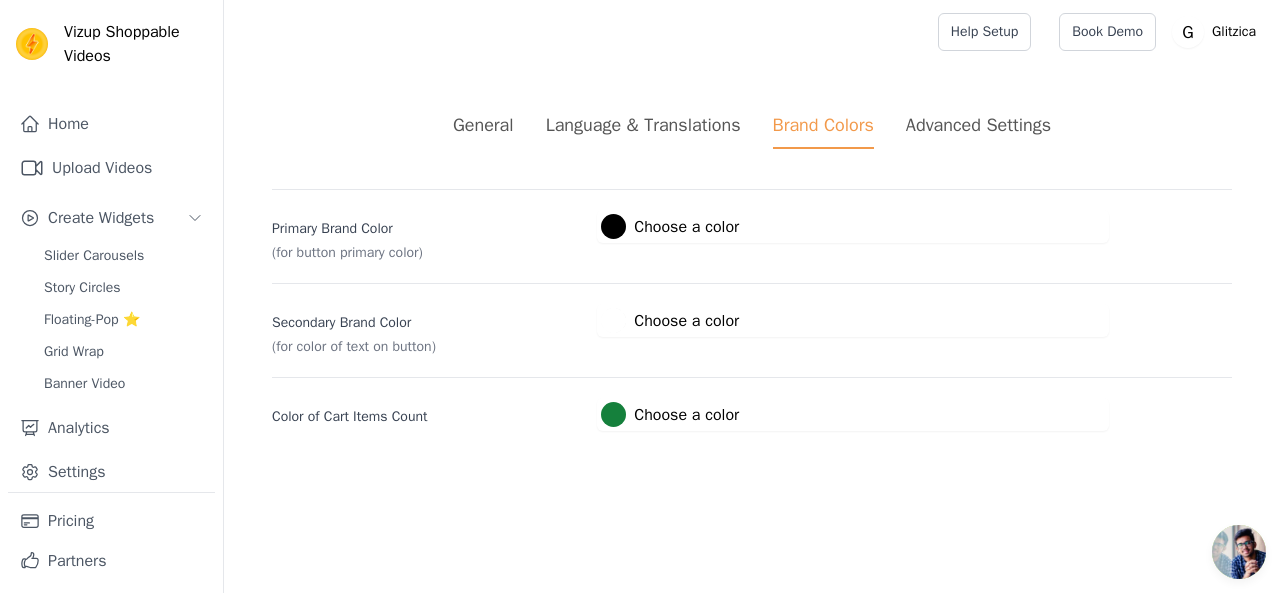 click on "Advanced Settings" at bounding box center (978, 125) 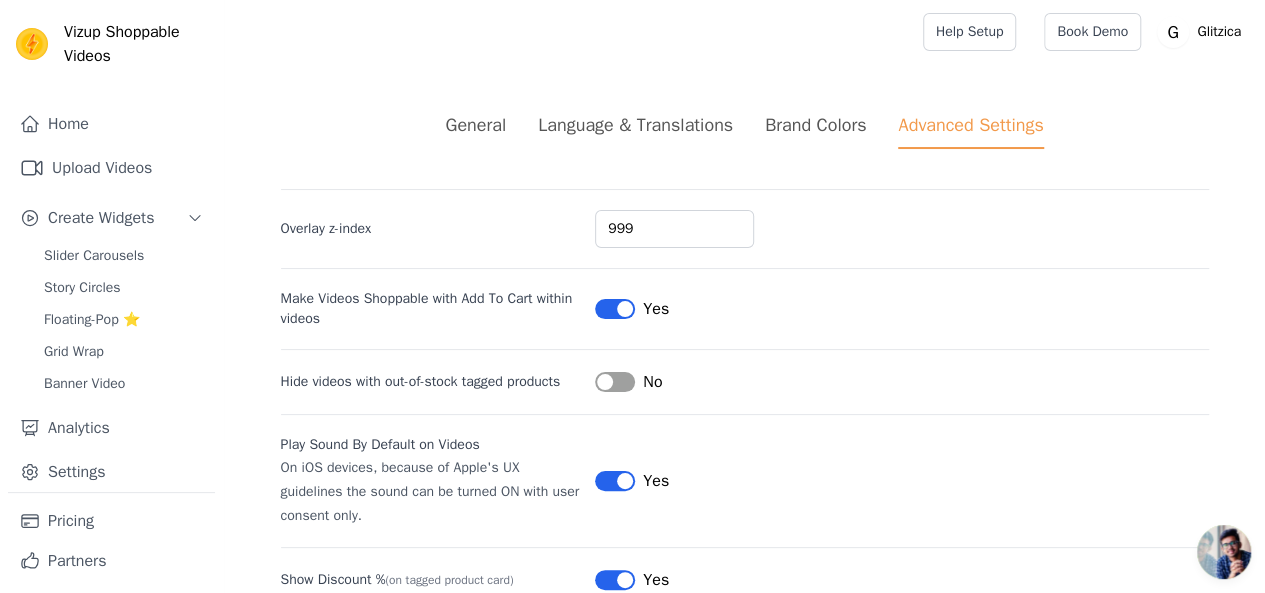 click on "General   Language & Translations   Brand Colors   Advanced Settings" at bounding box center [745, 130] 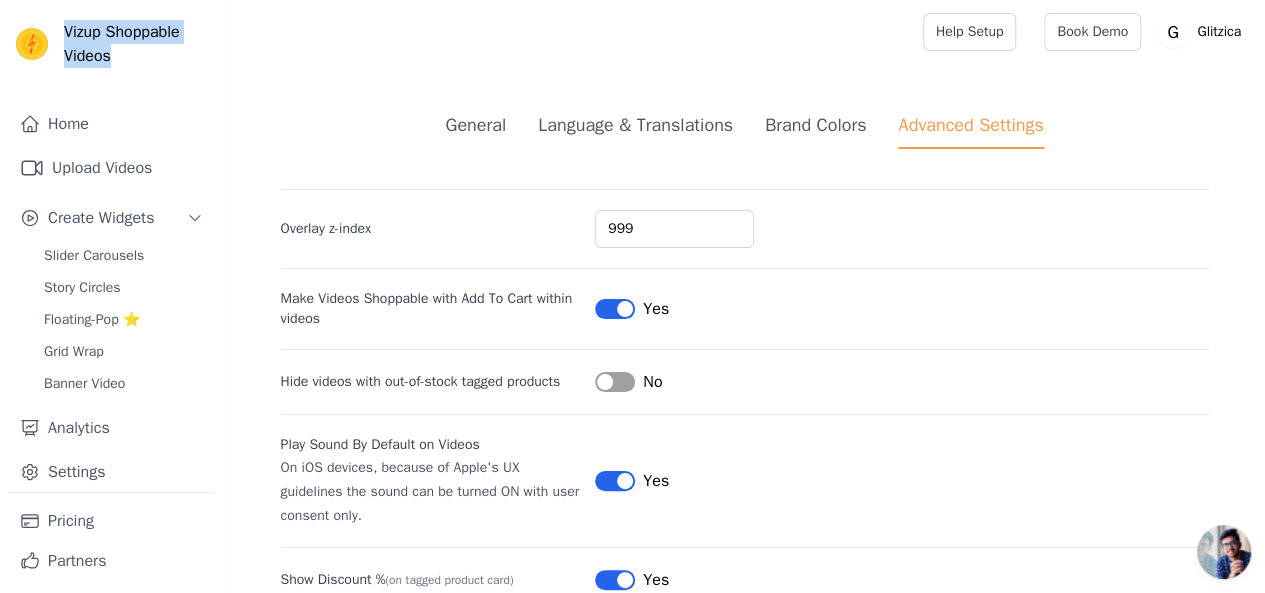 drag, startPoint x: 144, startPoint y: 61, endPoint x: 68, endPoint y: 36, distance: 80.00625 